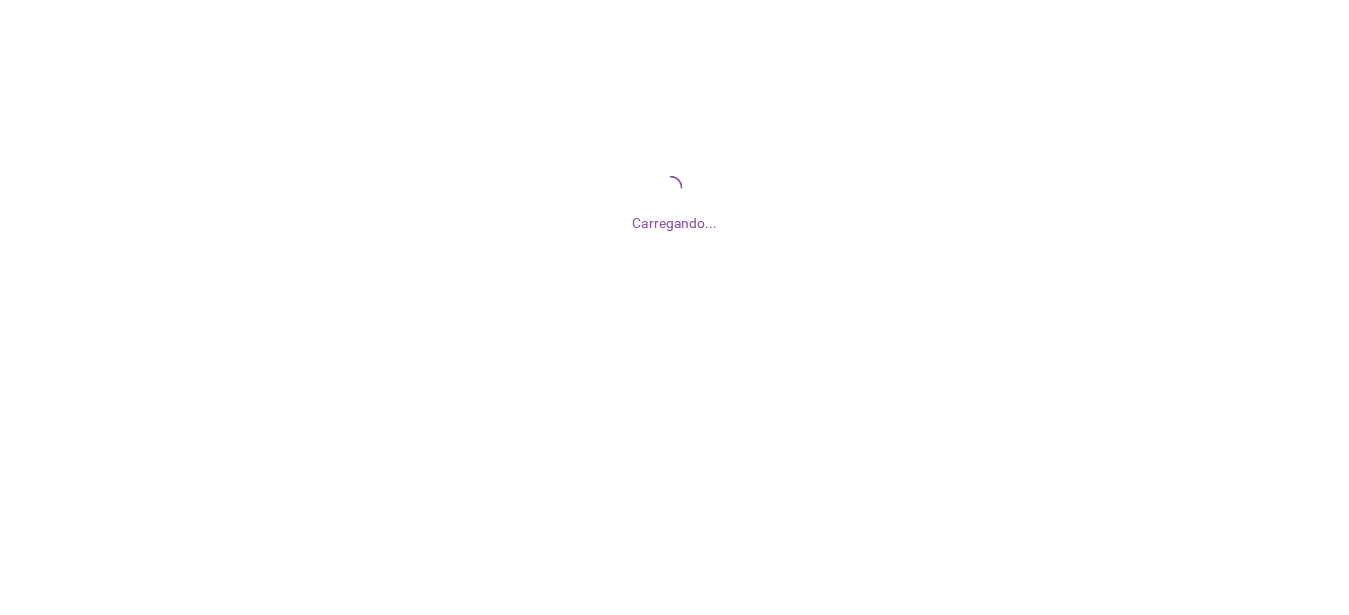scroll, scrollTop: 0, scrollLeft: 0, axis: both 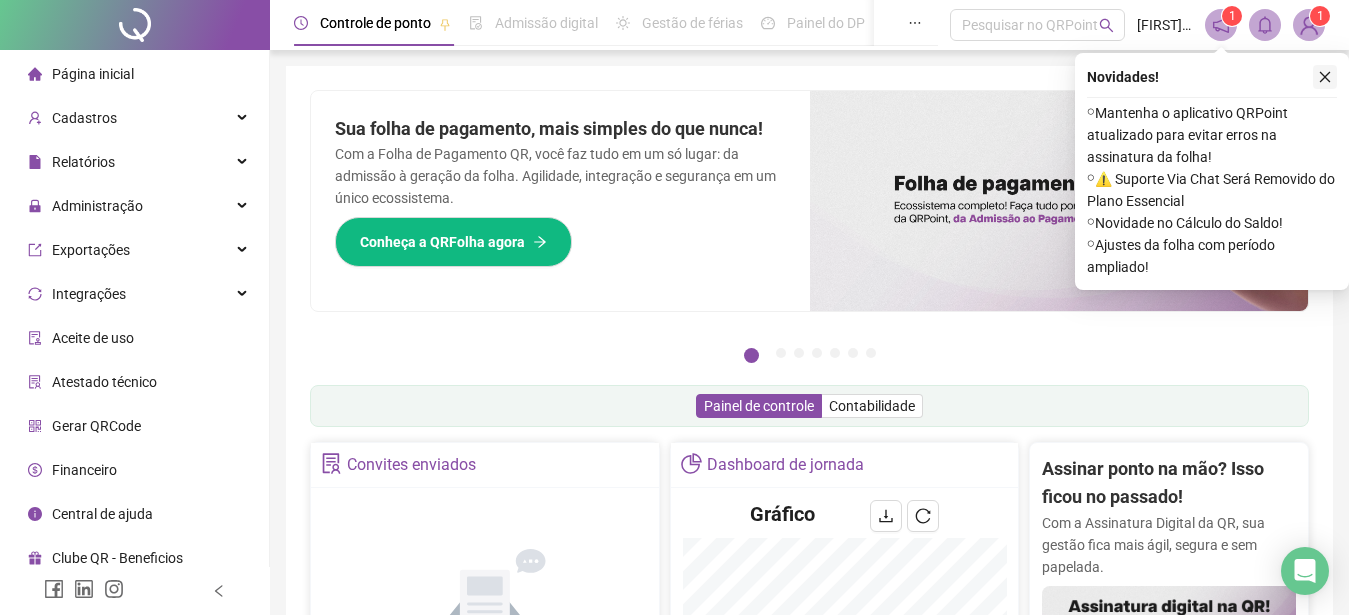 click 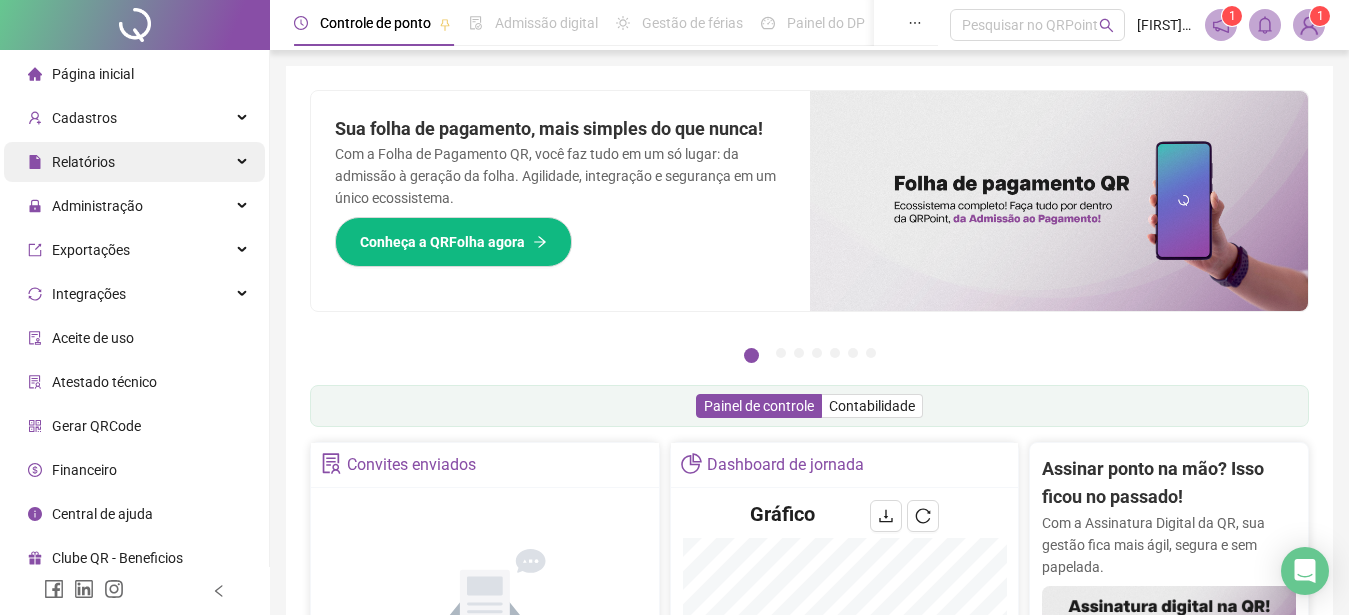 click on "Relatórios" at bounding box center [134, 162] 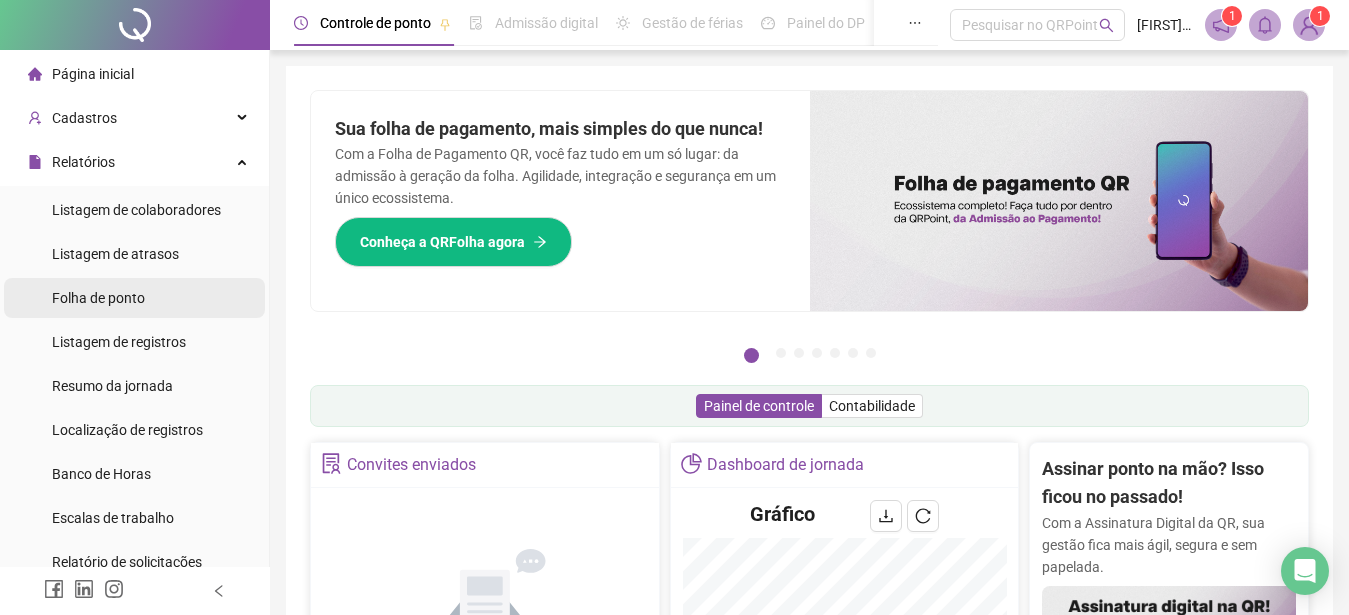 click on "Folha de ponto" at bounding box center (98, 298) 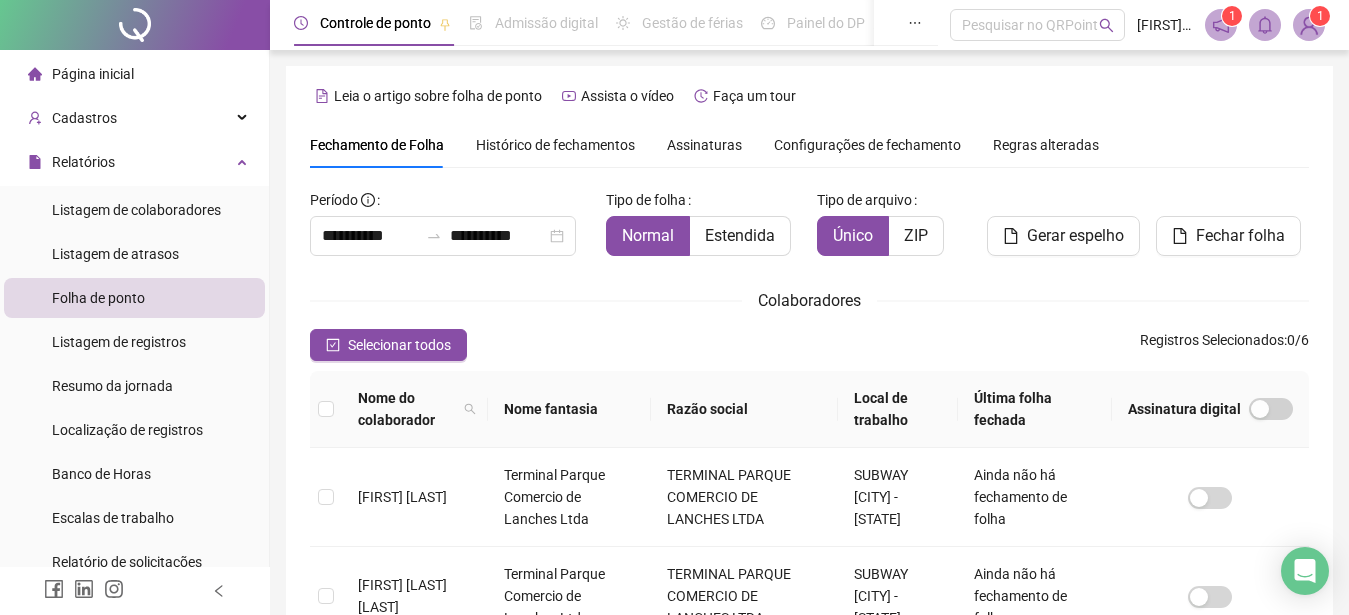 scroll, scrollTop: 102, scrollLeft: 0, axis: vertical 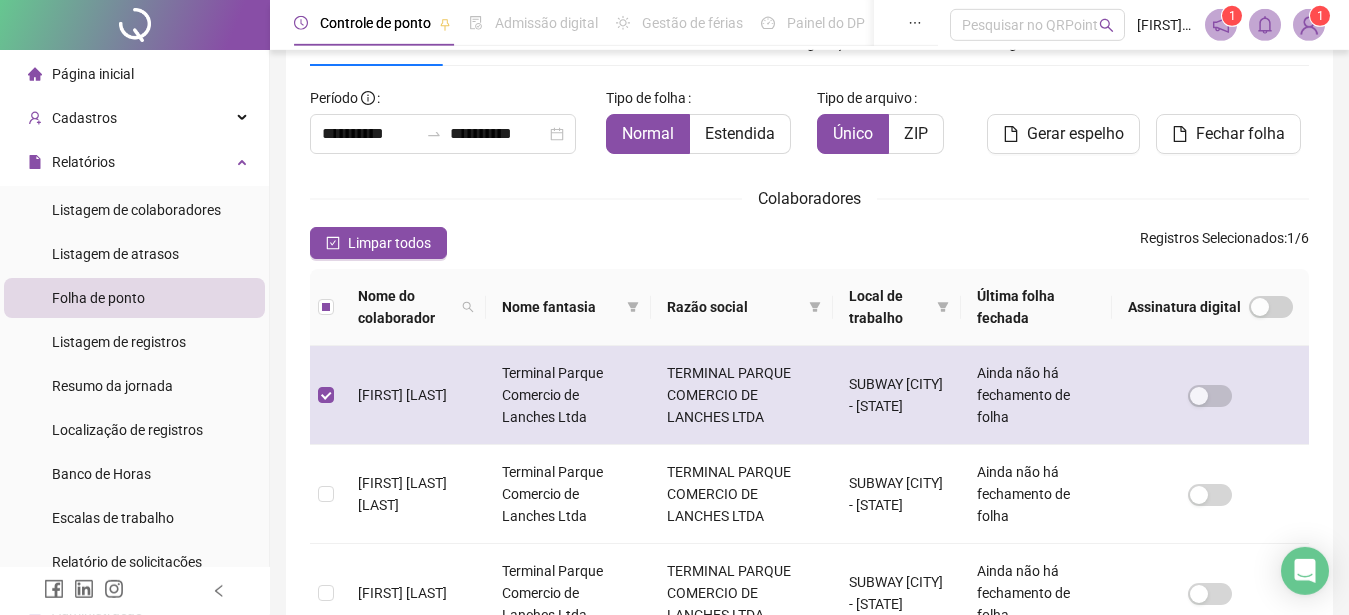 click at bounding box center (326, 395) 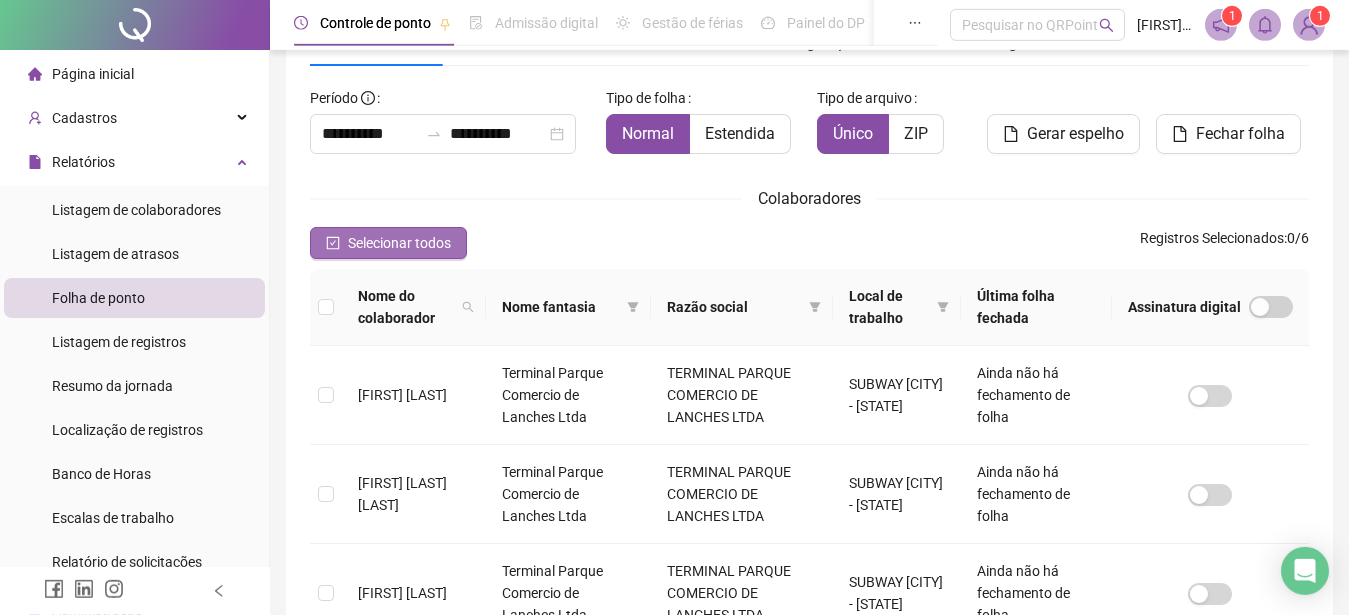 click on "Selecionar todos" at bounding box center [399, 243] 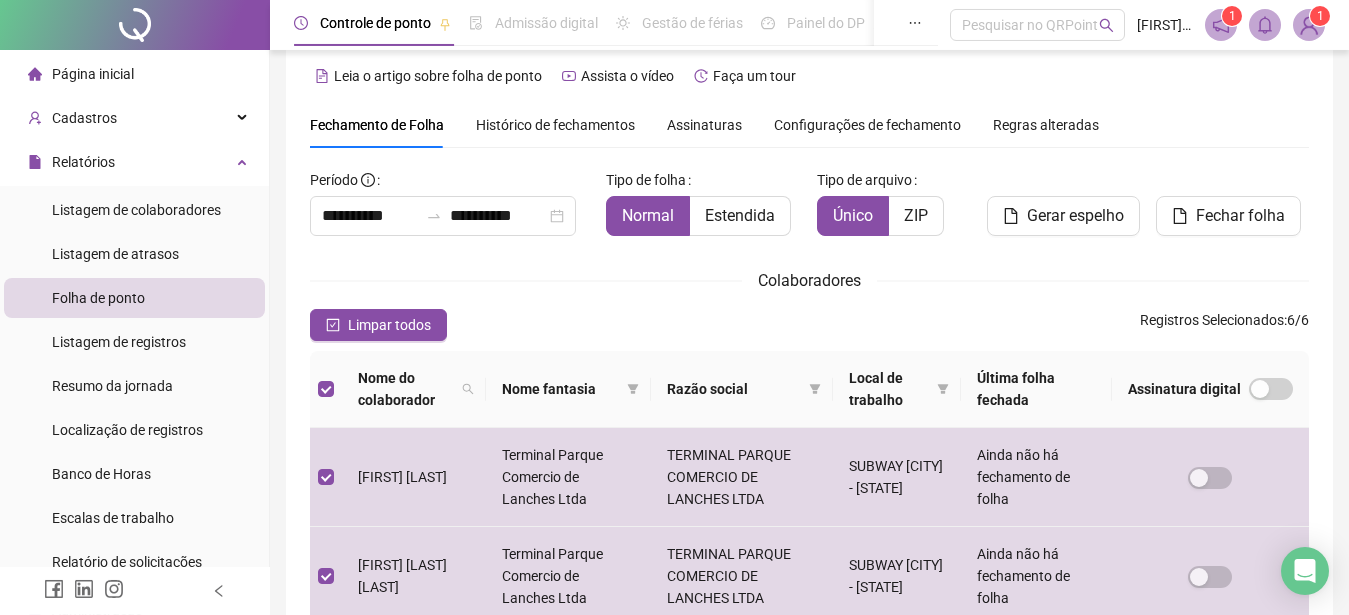 scroll, scrollTop: 0, scrollLeft: 0, axis: both 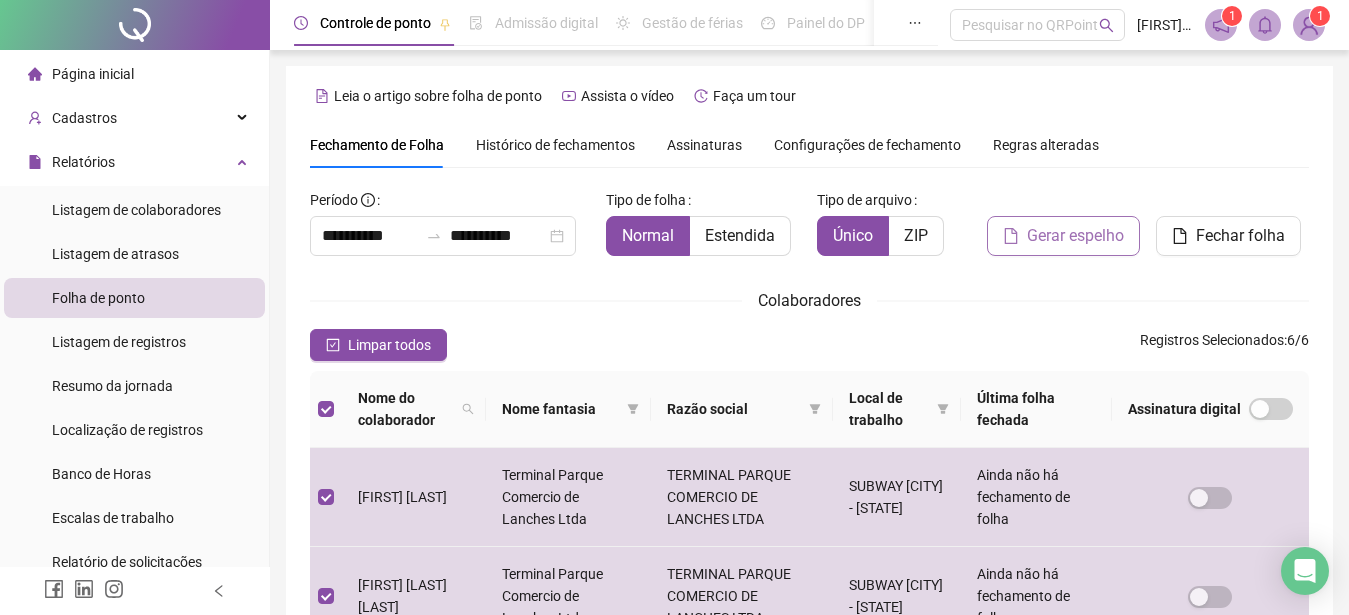 click on "Gerar espelho" at bounding box center [1075, 236] 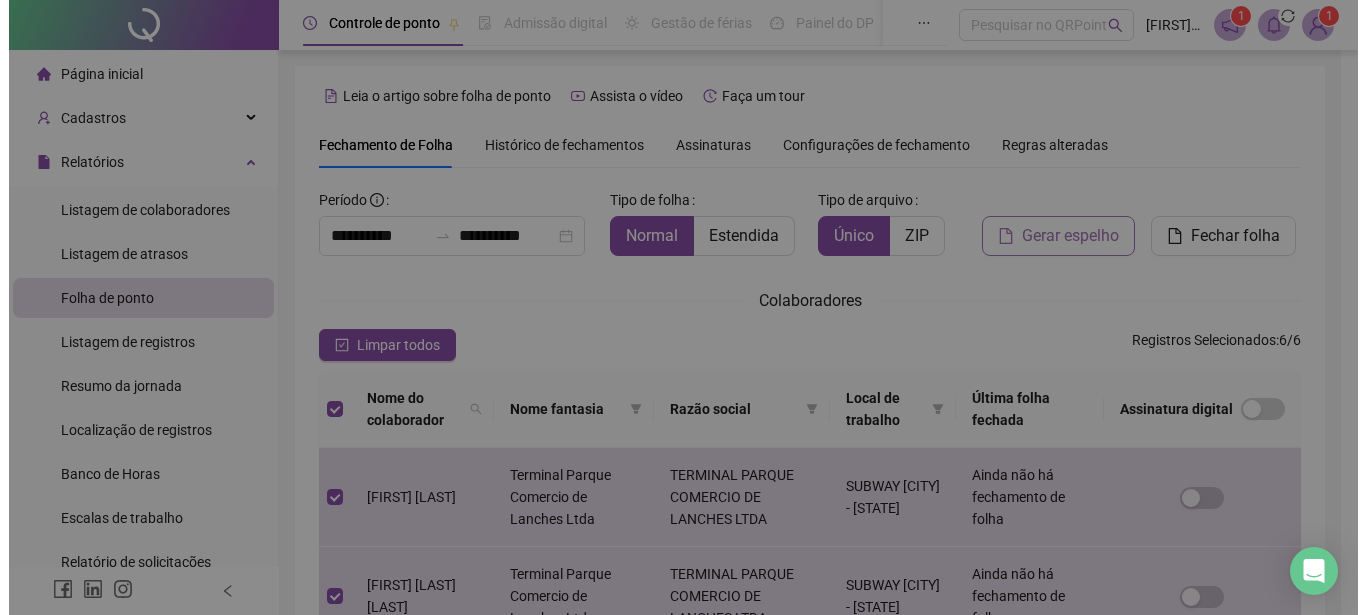 scroll, scrollTop: 102, scrollLeft: 0, axis: vertical 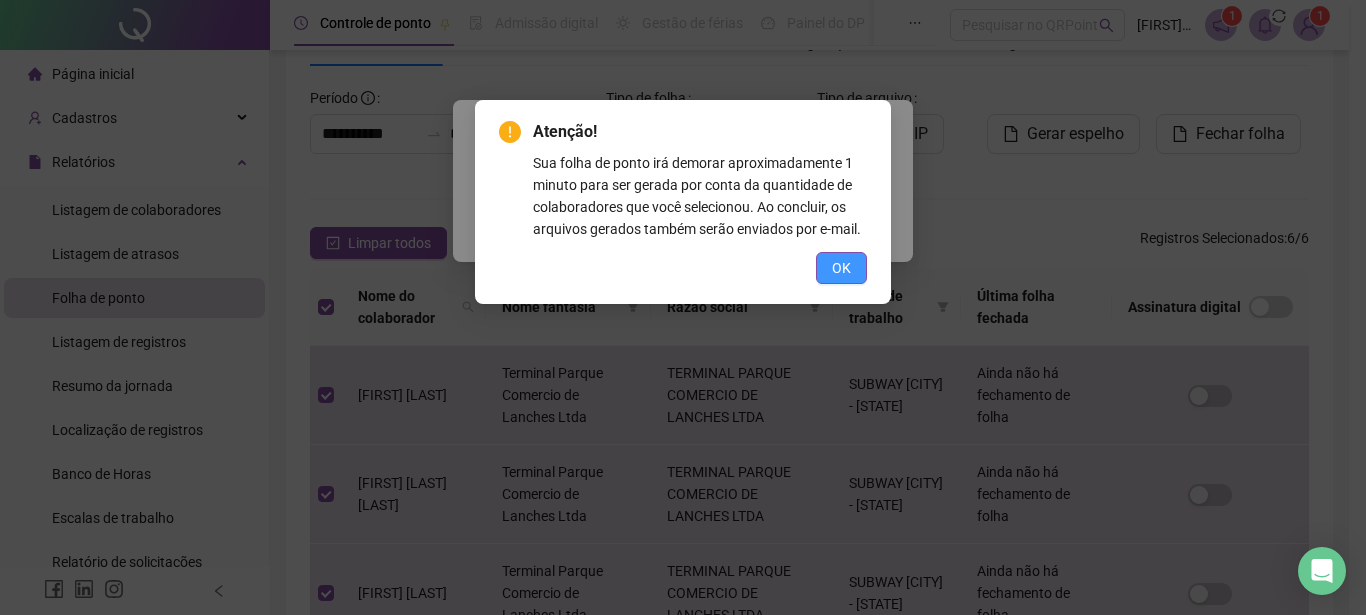 click on "OK" at bounding box center [841, 268] 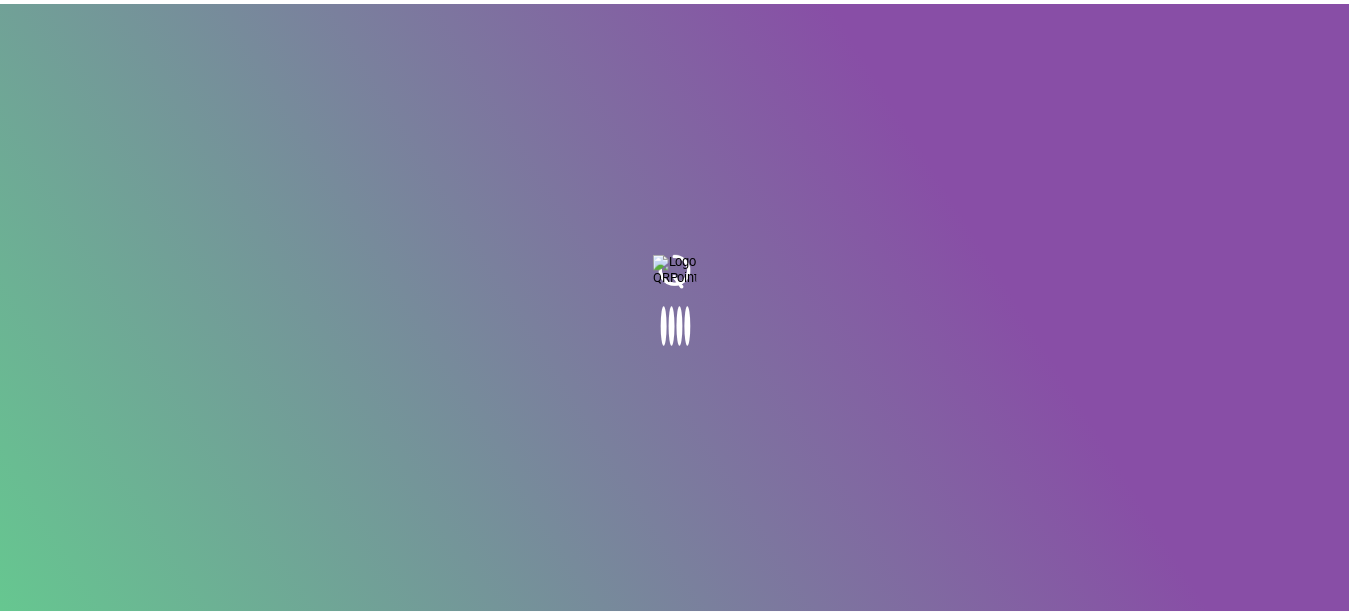 scroll, scrollTop: 0, scrollLeft: 0, axis: both 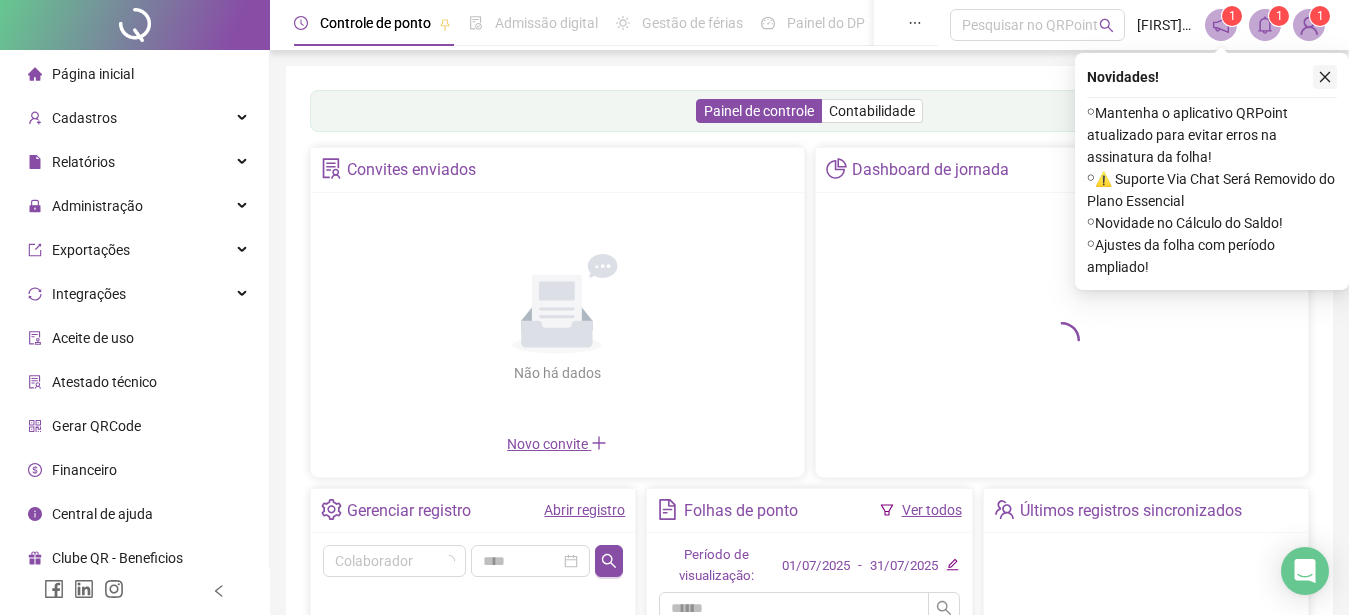 click 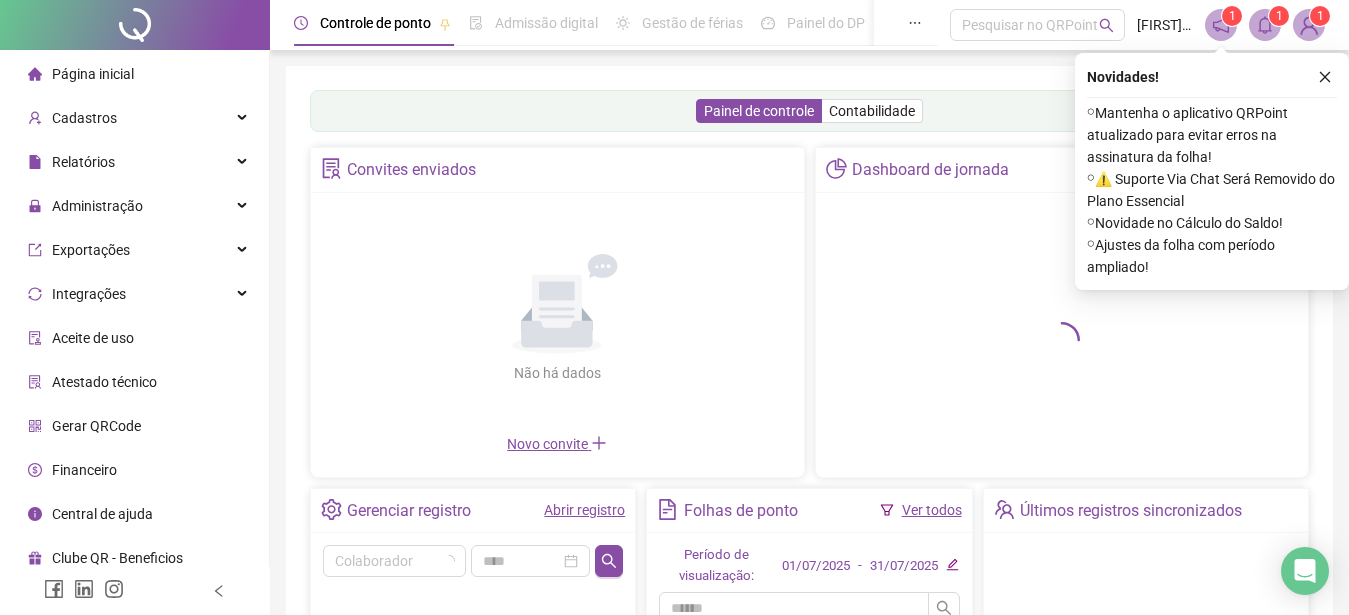 click on "Painel de controle Contabilidade Convites enviados Não há dados Não há dados Novo convite   Dashboard de jornada Gerenciar registro Abrir registro Colaborador Folhas de ponto Ver todos Período de visualização:  01/07/2025  -  31/07/2025 Últimos registros sincronizados" at bounding box center [809, 481] 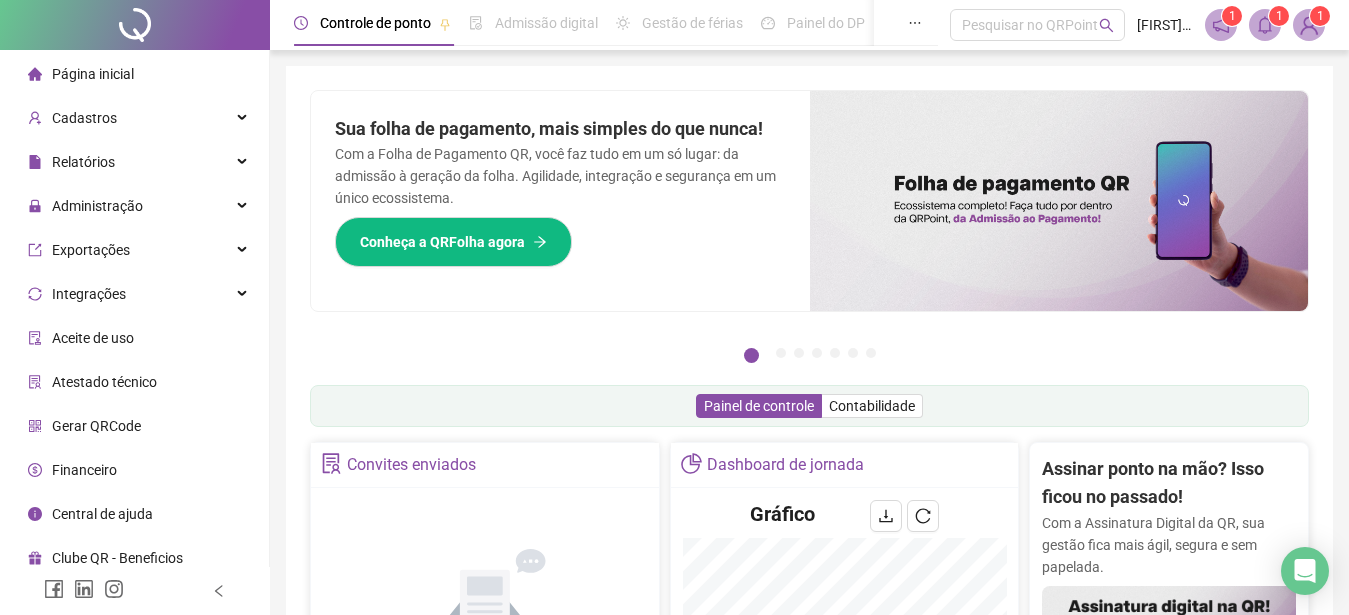 click on "Aceite de uso" at bounding box center (93, 338) 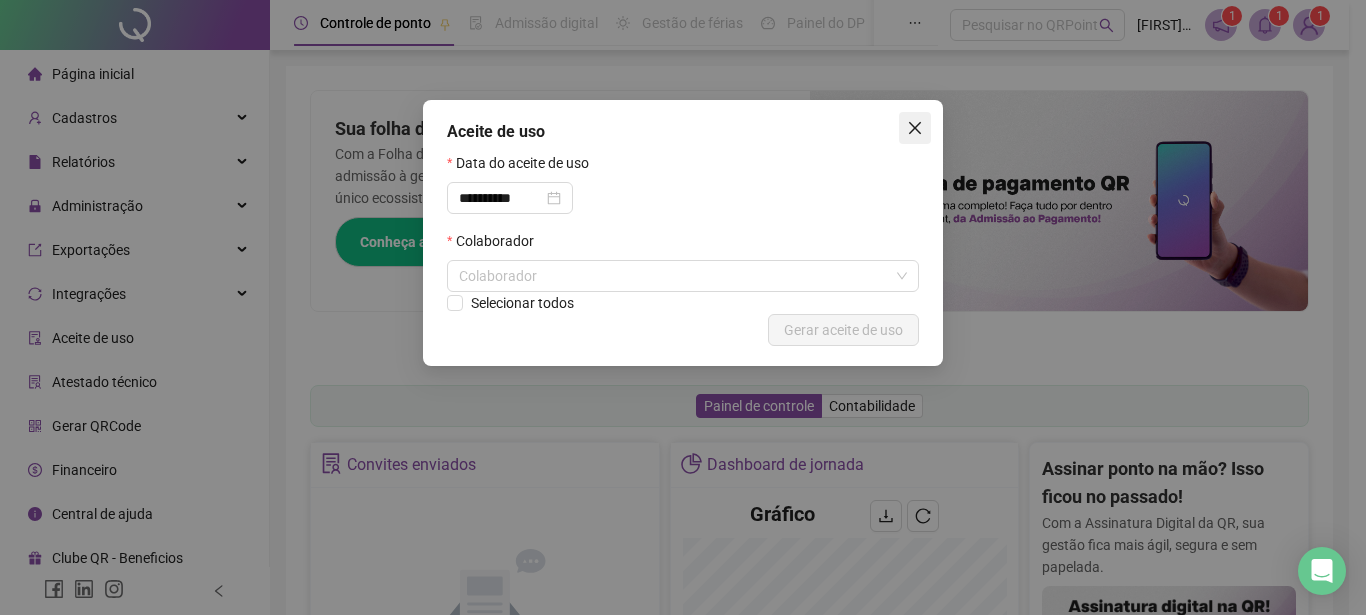 click 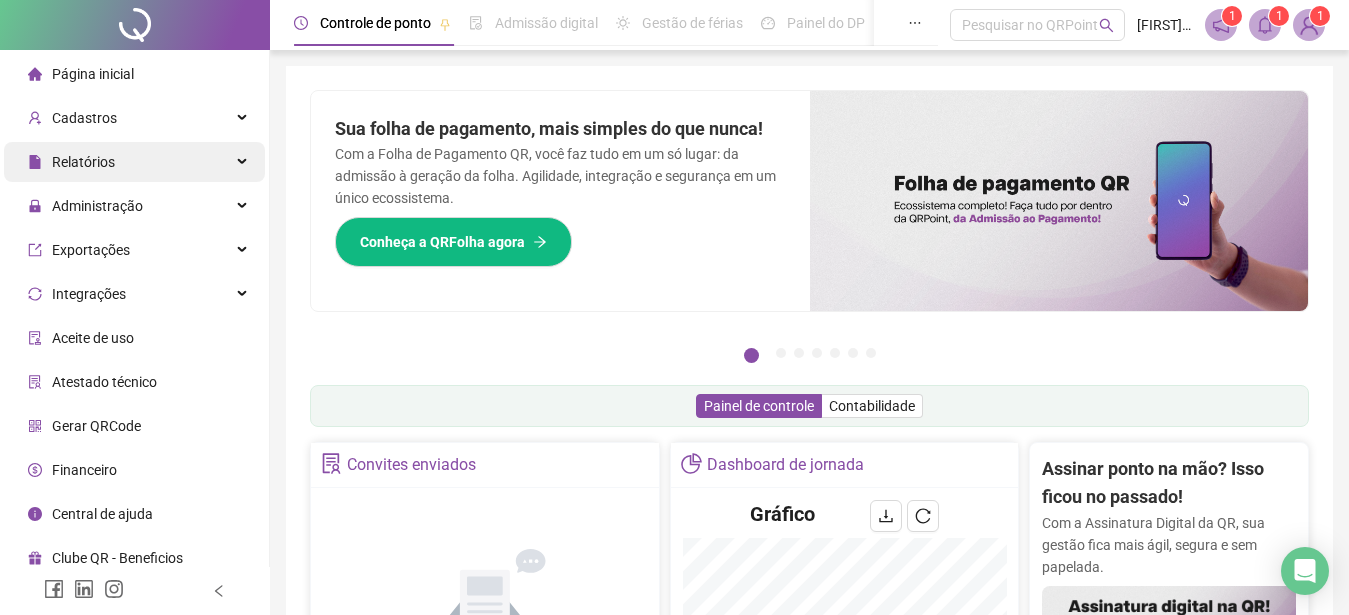 click on "Relatórios" at bounding box center [134, 162] 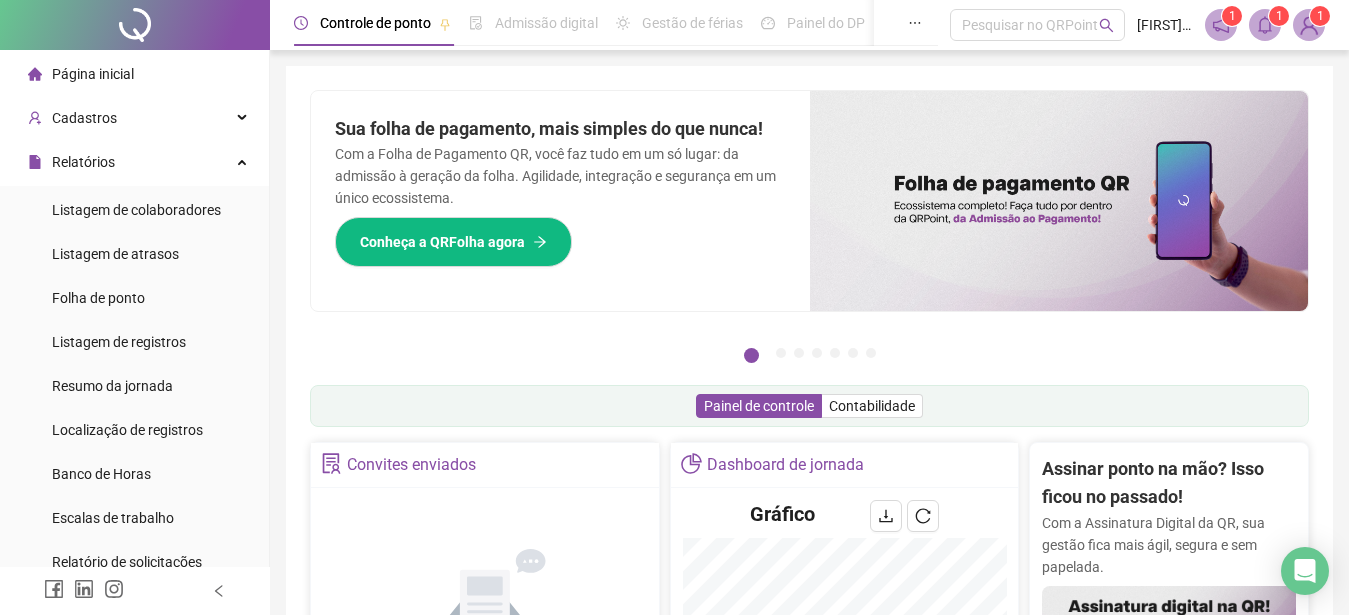 scroll, scrollTop: 74, scrollLeft: 0, axis: vertical 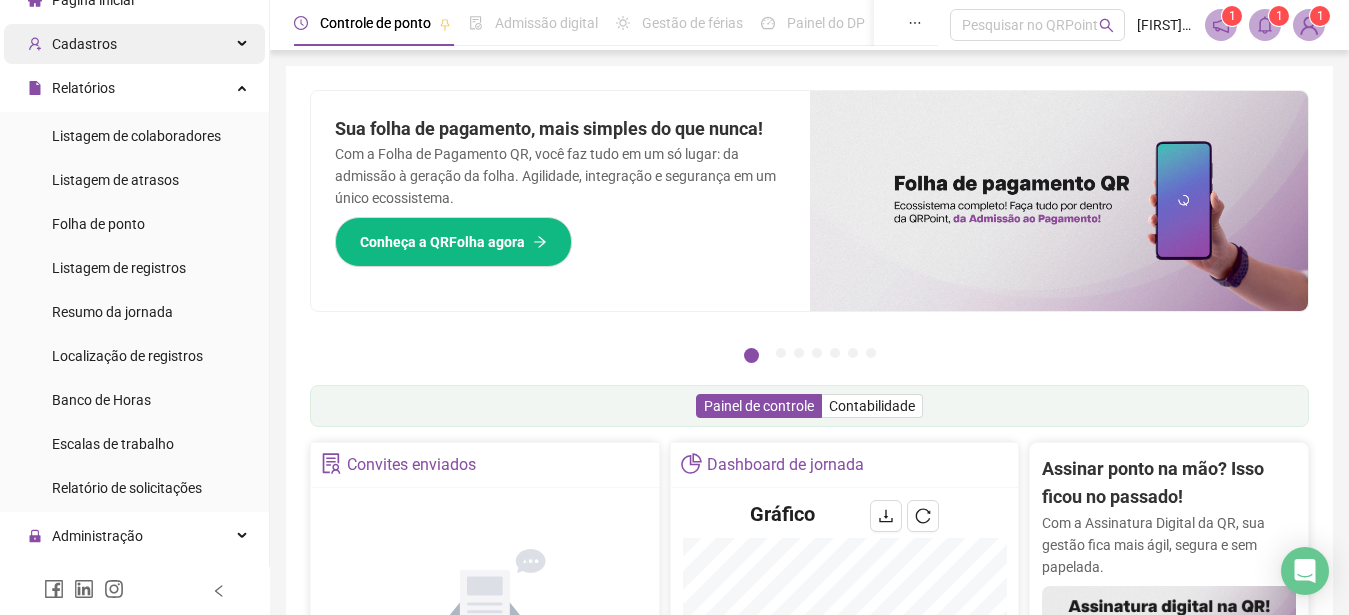 click on "Cadastros" at bounding box center (134, 44) 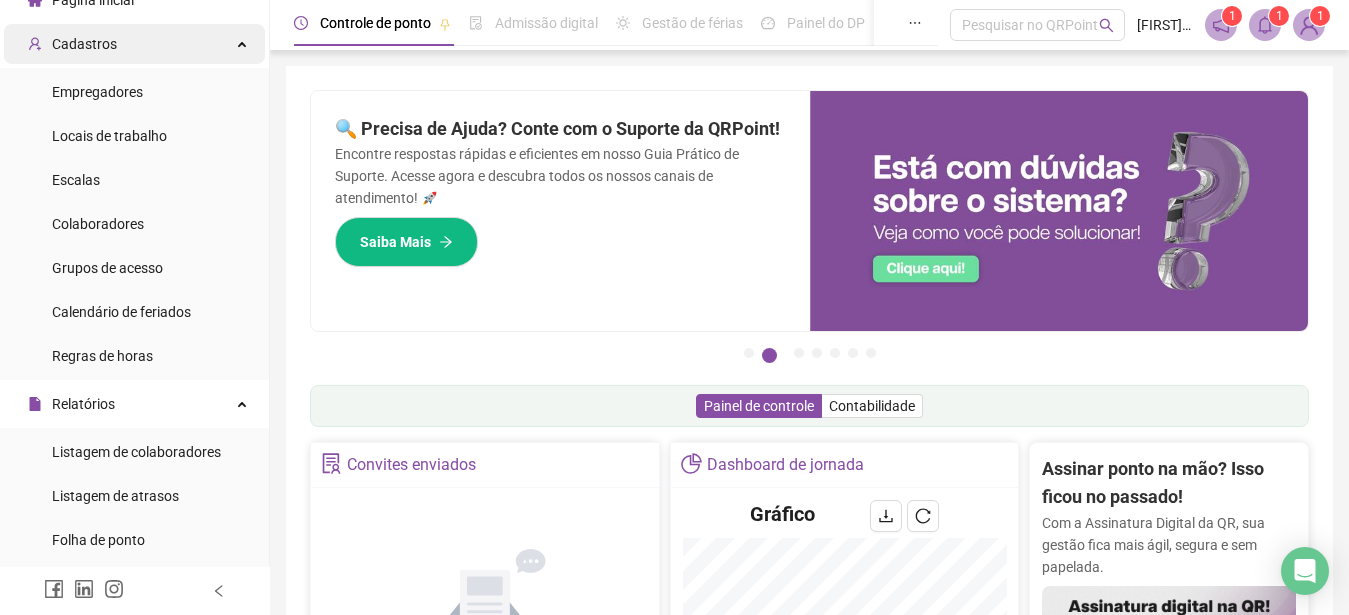 click on "Cadastros" at bounding box center [134, 44] 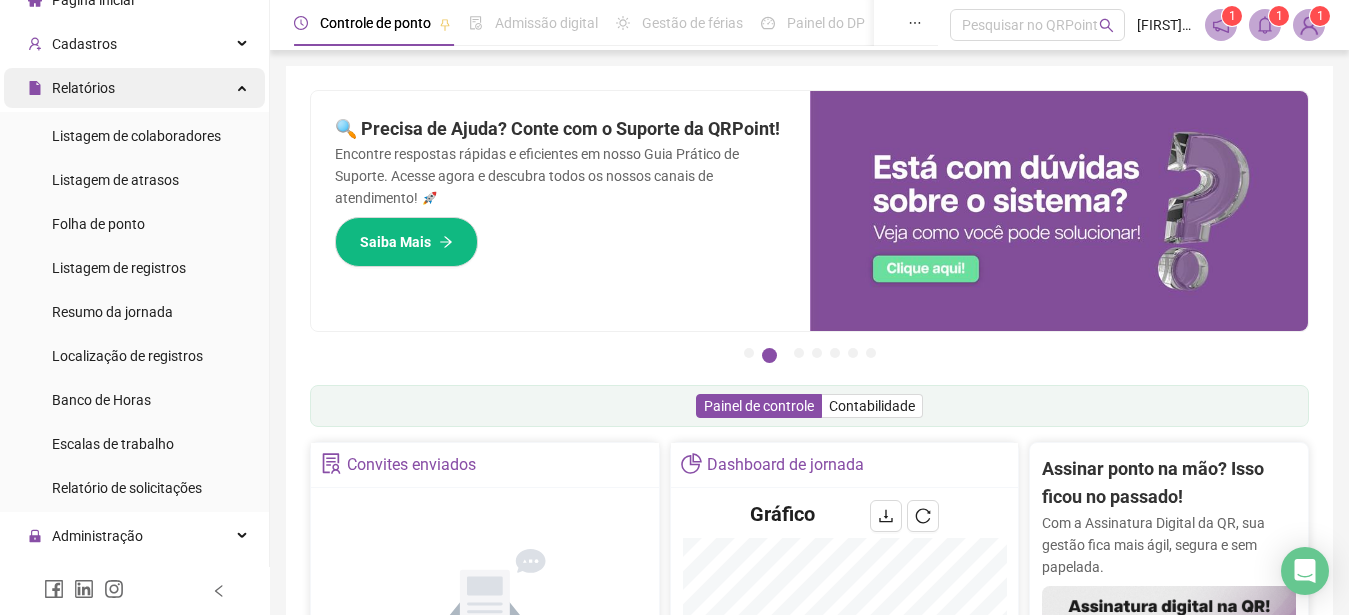 click on "Relatórios" at bounding box center [134, 88] 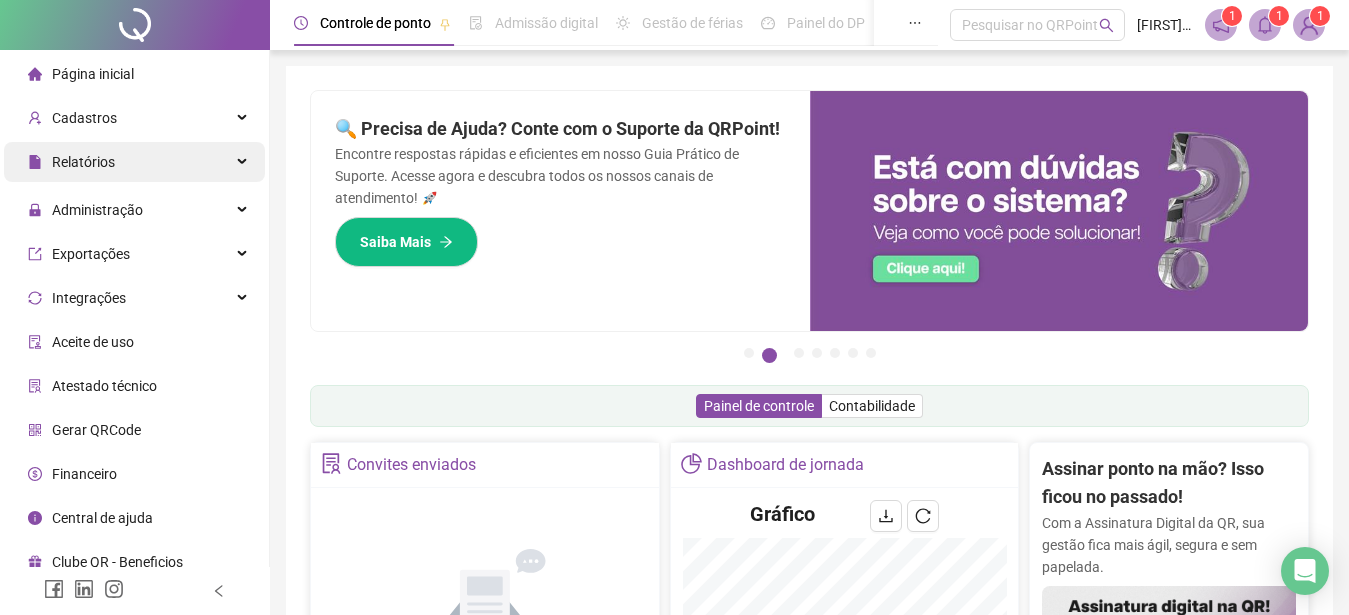 scroll, scrollTop: 0, scrollLeft: 0, axis: both 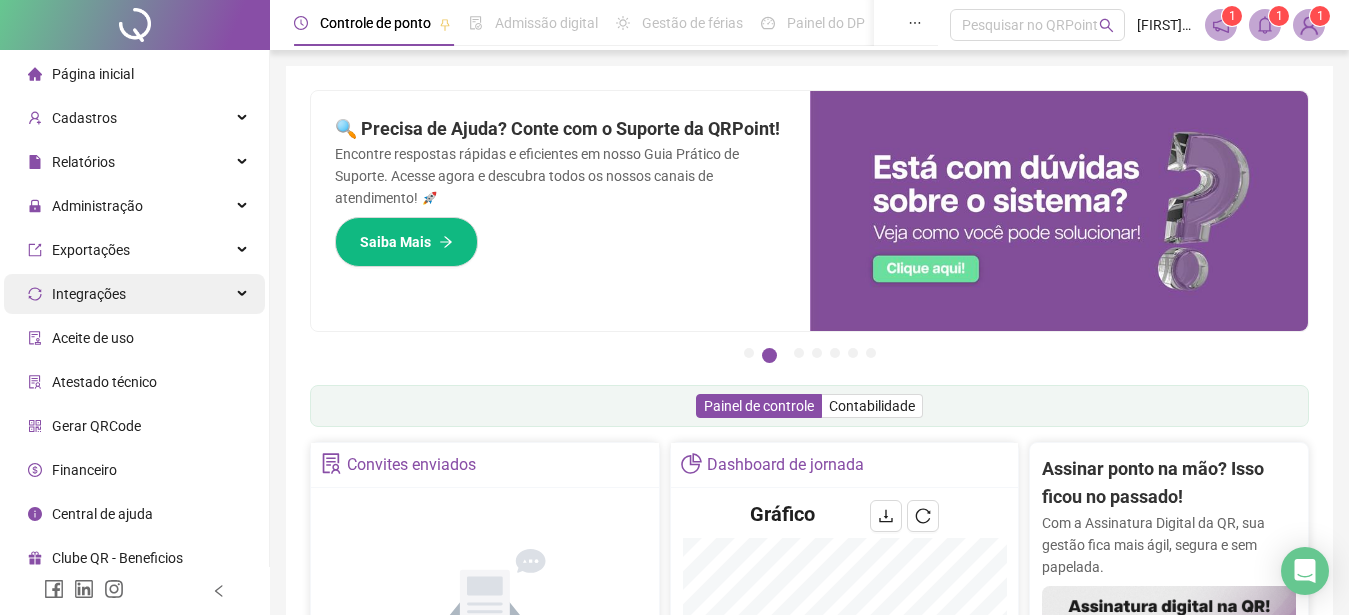 click on "Integrações" at bounding box center [134, 294] 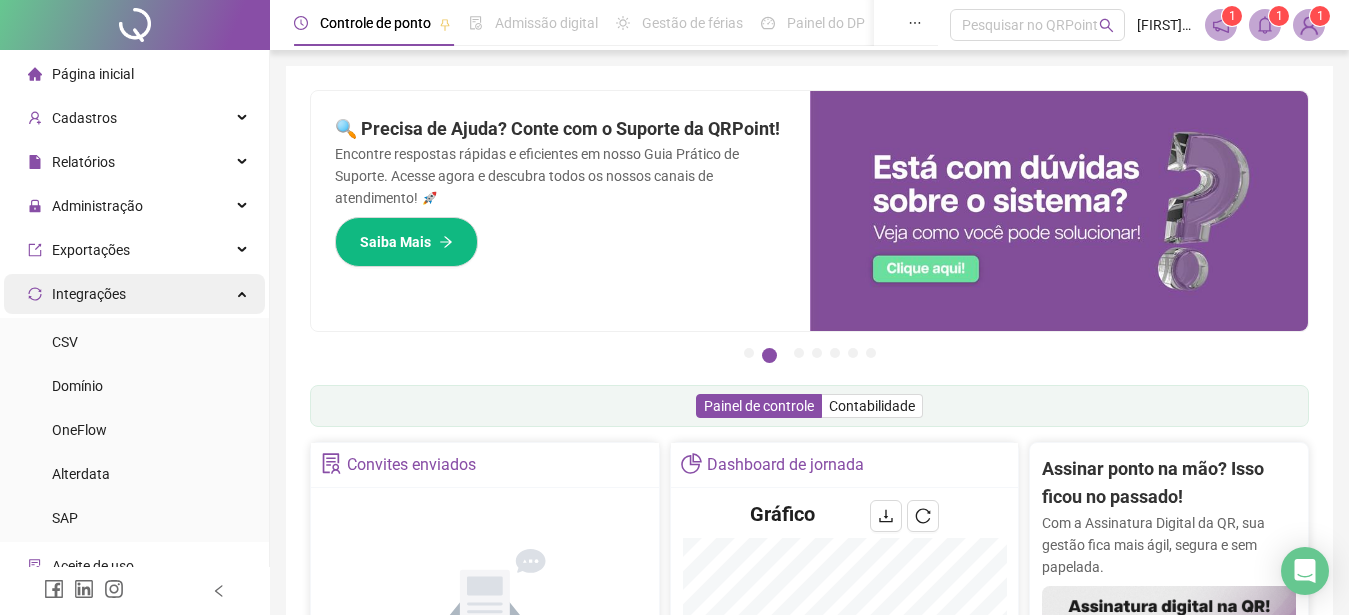 click on "Integrações" at bounding box center [134, 294] 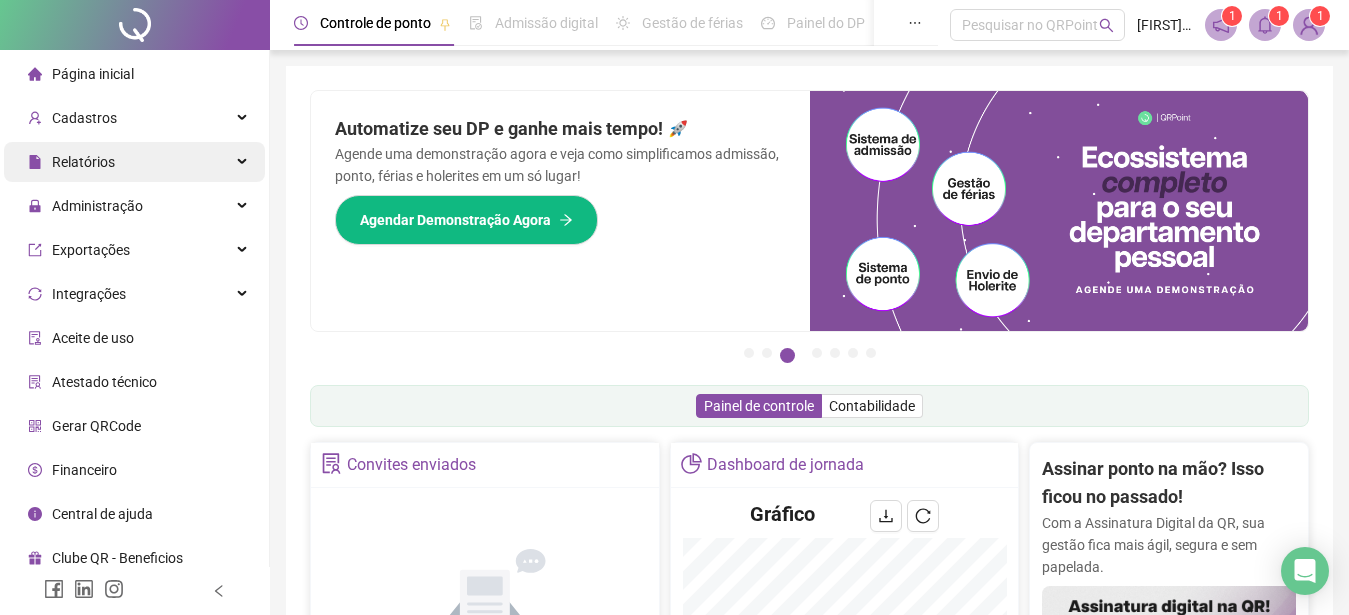 click on "Relatórios" at bounding box center [134, 162] 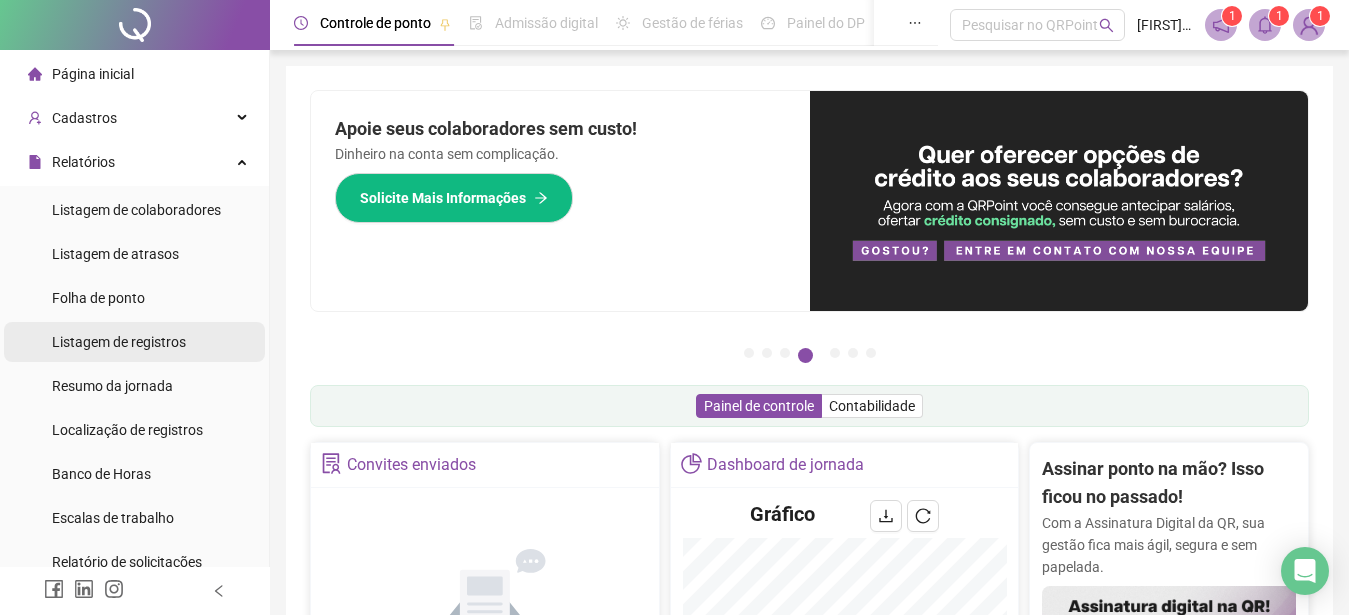 click on "Listagem de registros" at bounding box center [119, 342] 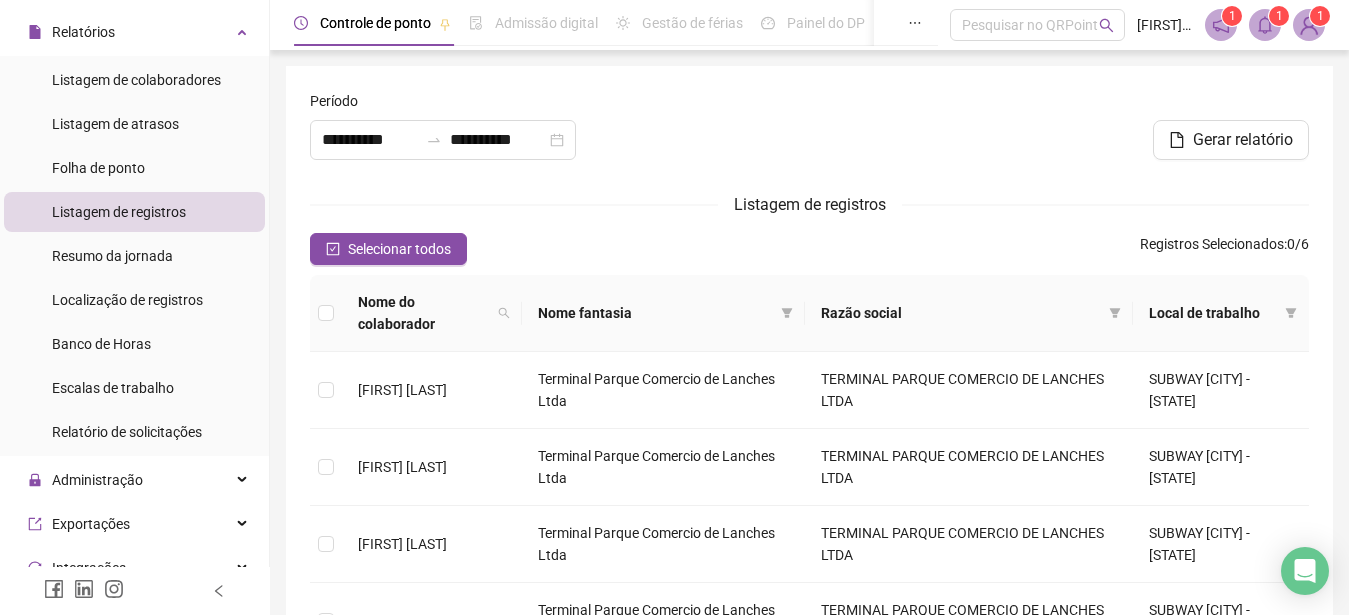 scroll, scrollTop: 128, scrollLeft: 0, axis: vertical 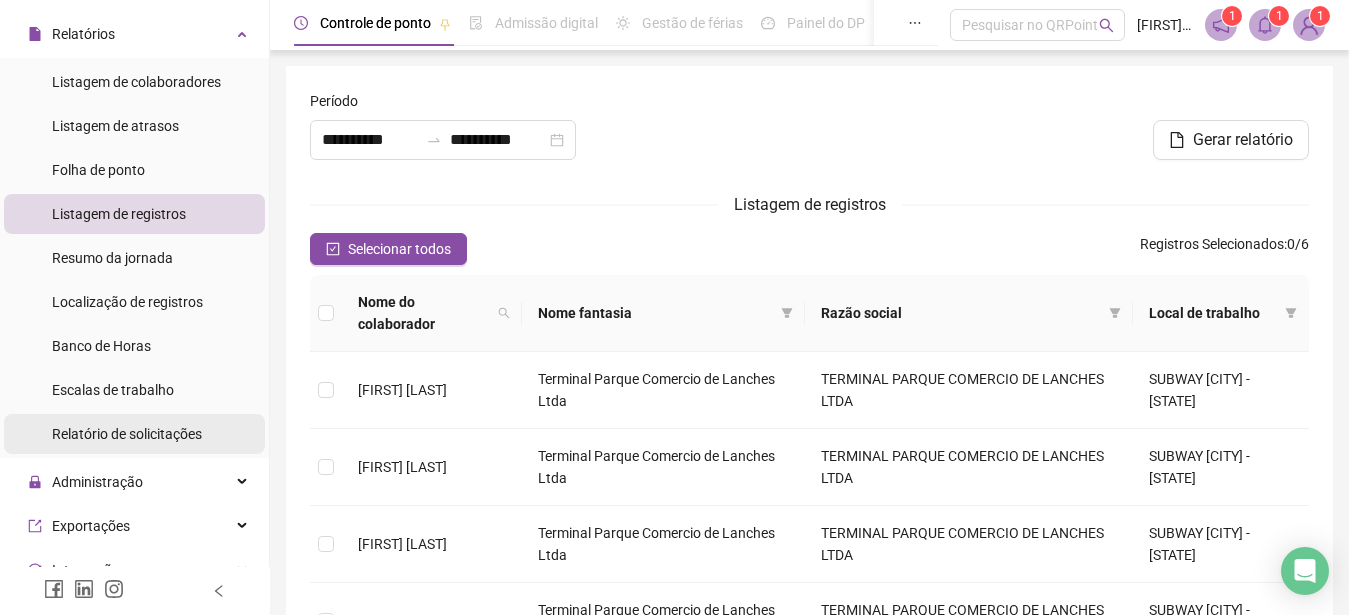 click on "Relatório de solicitações" at bounding box center (127, 434) 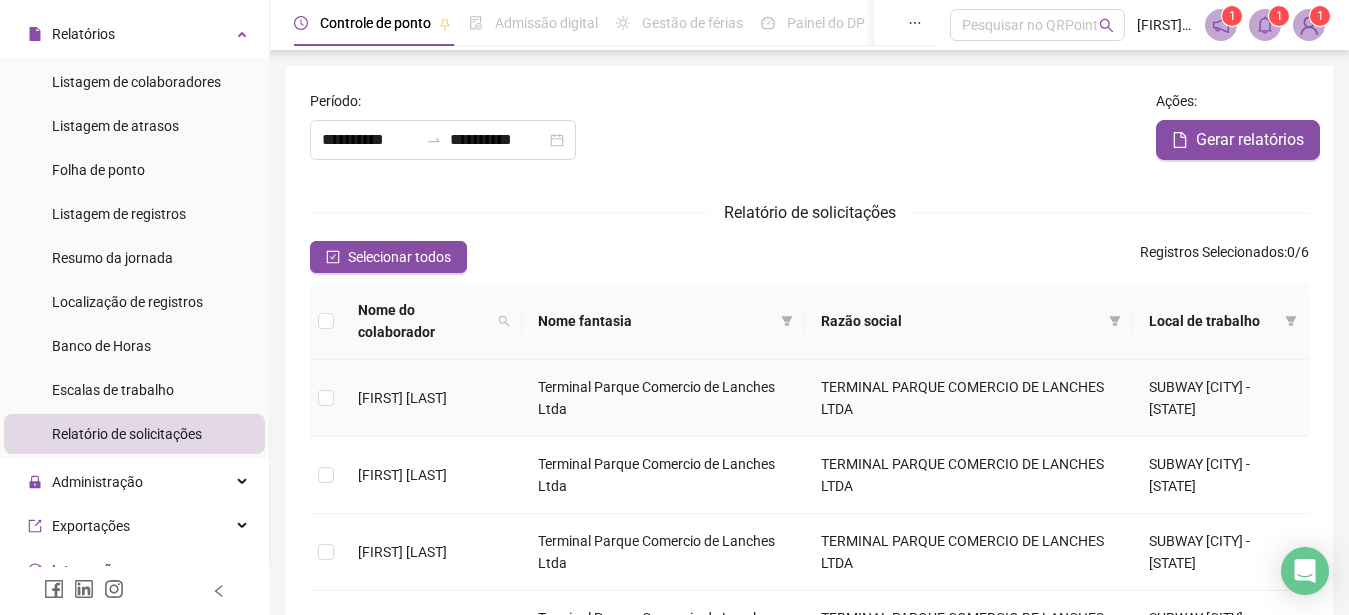drag, startPoint x: 751, startPoint y: 362, endPoint x: 971, endPoint y: 389, distance: 221.65062 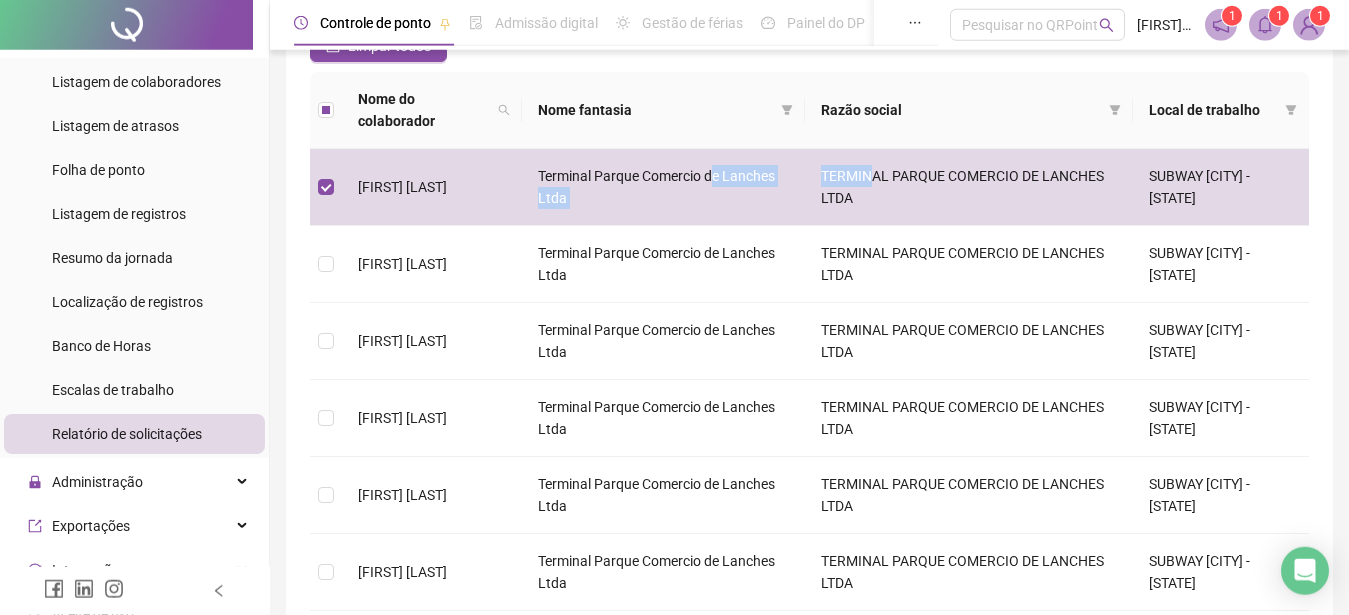 scroll, scrollTop: 141, scrollLeft: 0, axis: vertical 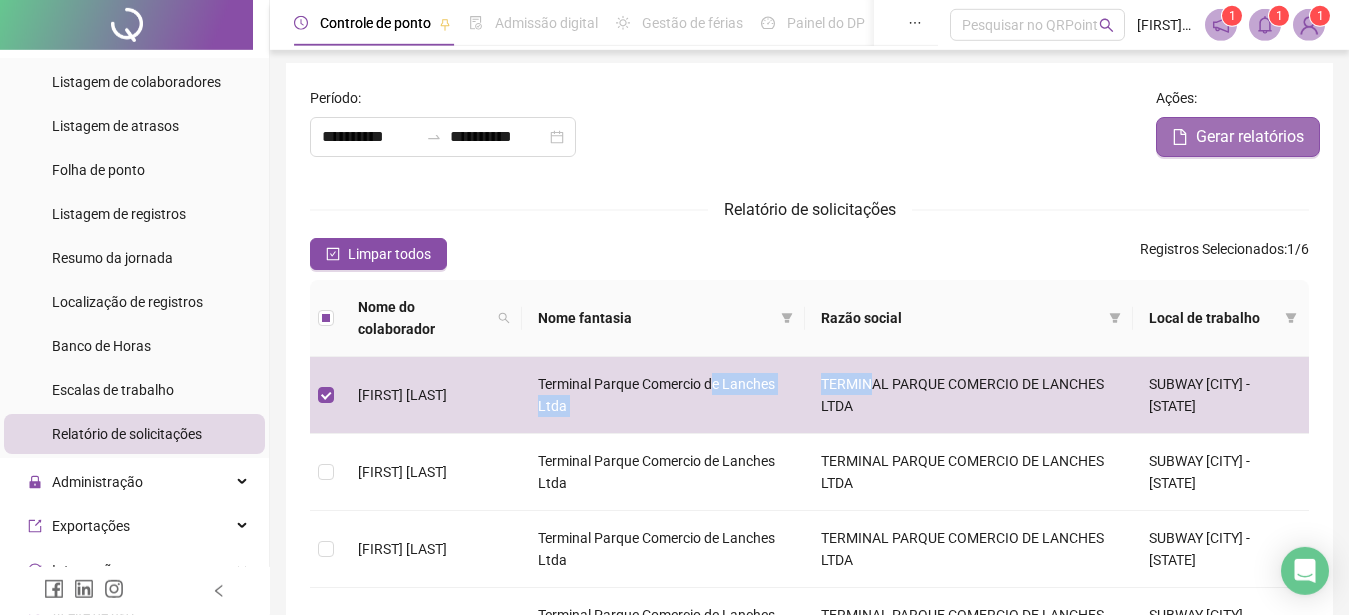 click on "Gerar relatórios" at bounding box center (1250, 137) 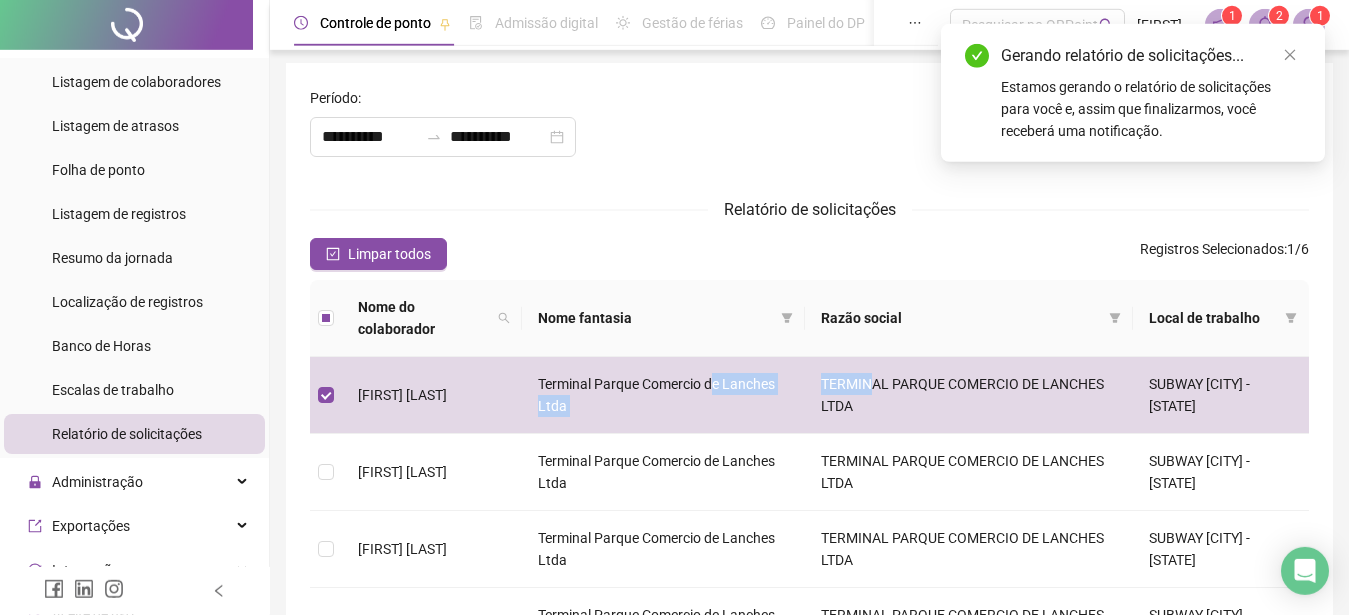 click 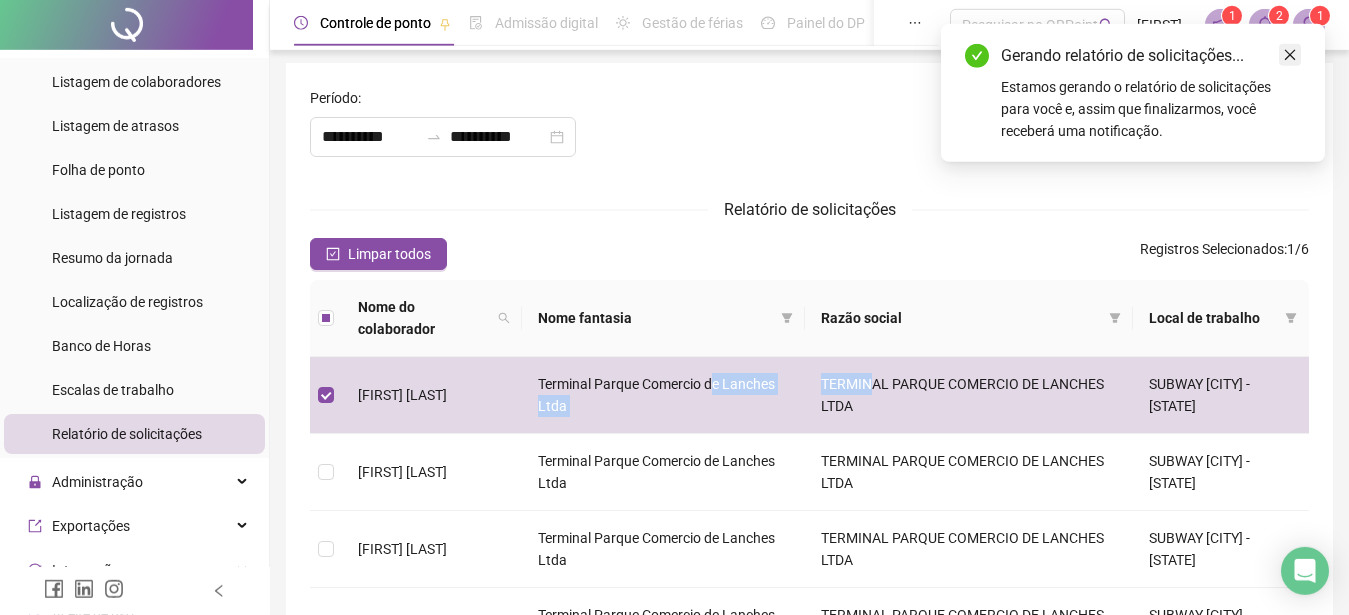 click 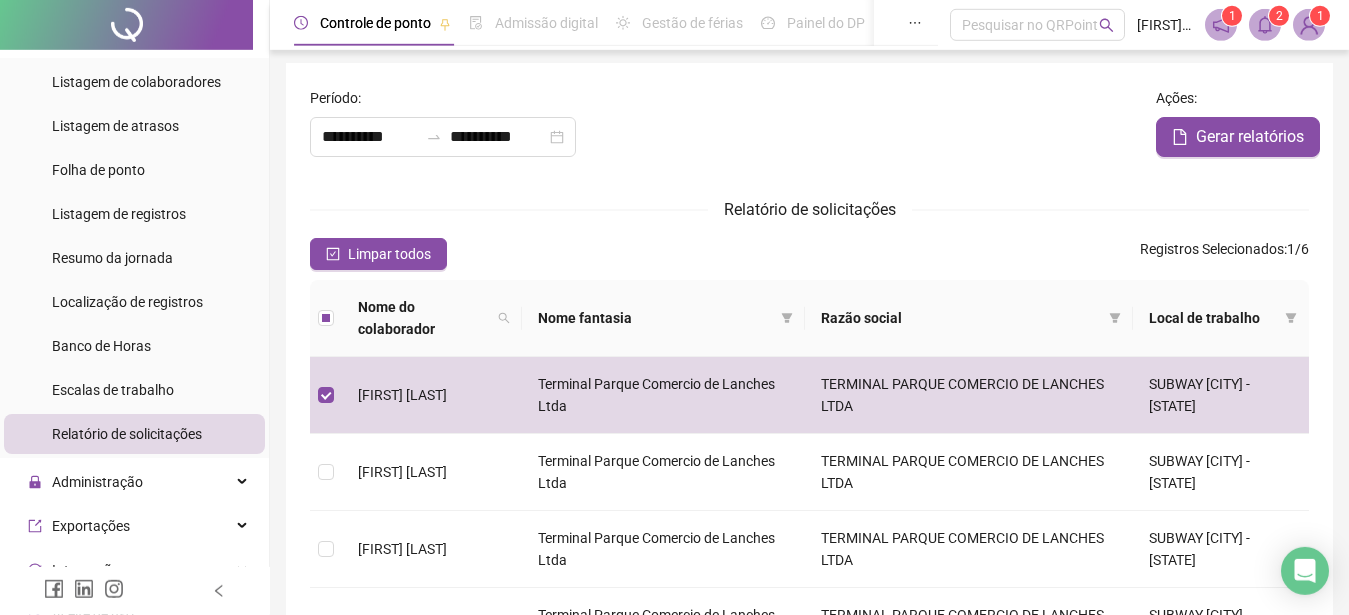click 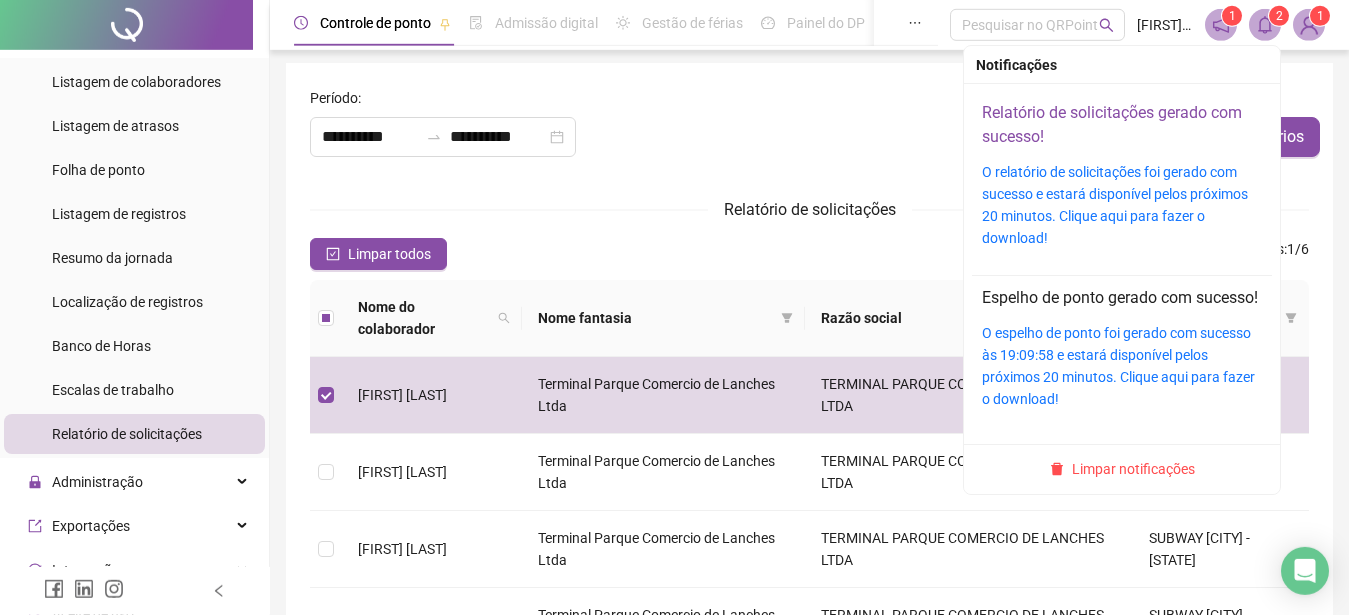 click on "Relatório de solicitações gerado com sucesso!" at bounding box center [1112, 124] 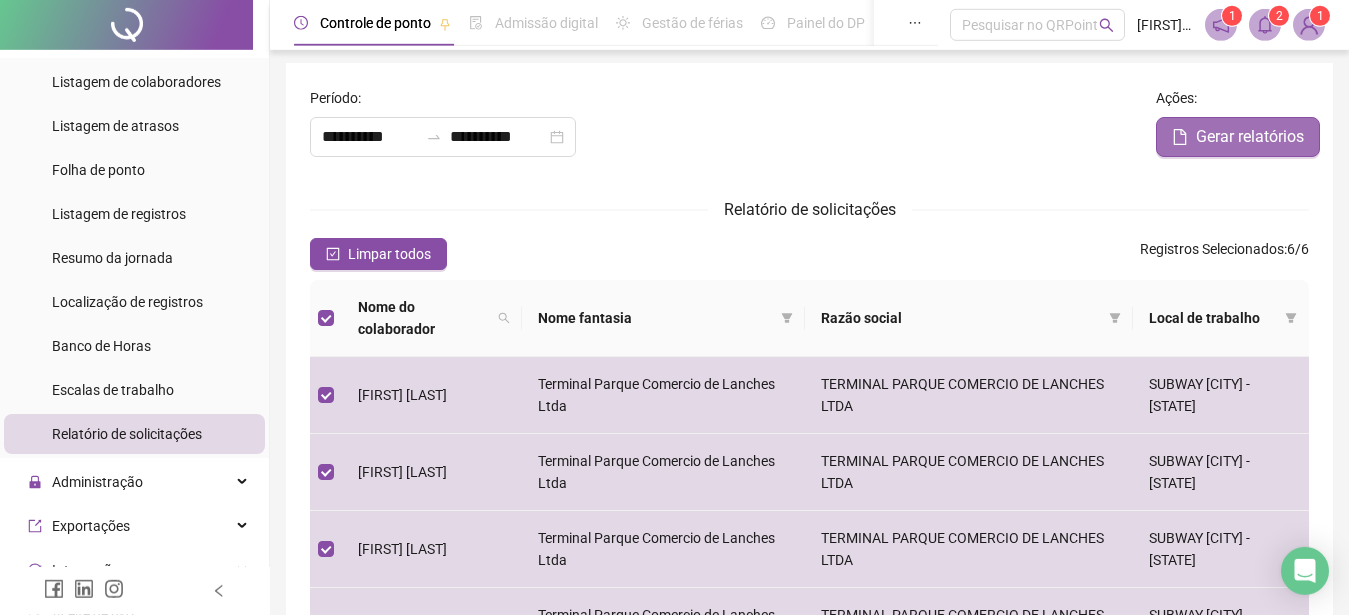 click on "Gerar relatórios" at bounding box center (1250, 137) 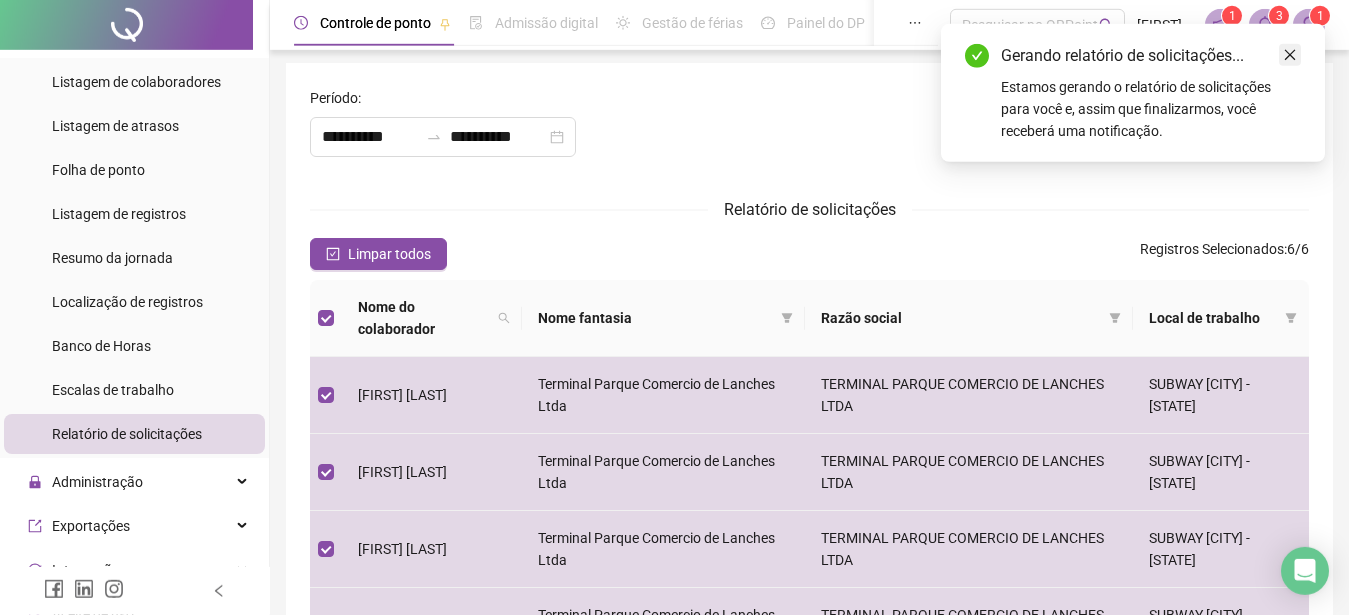click 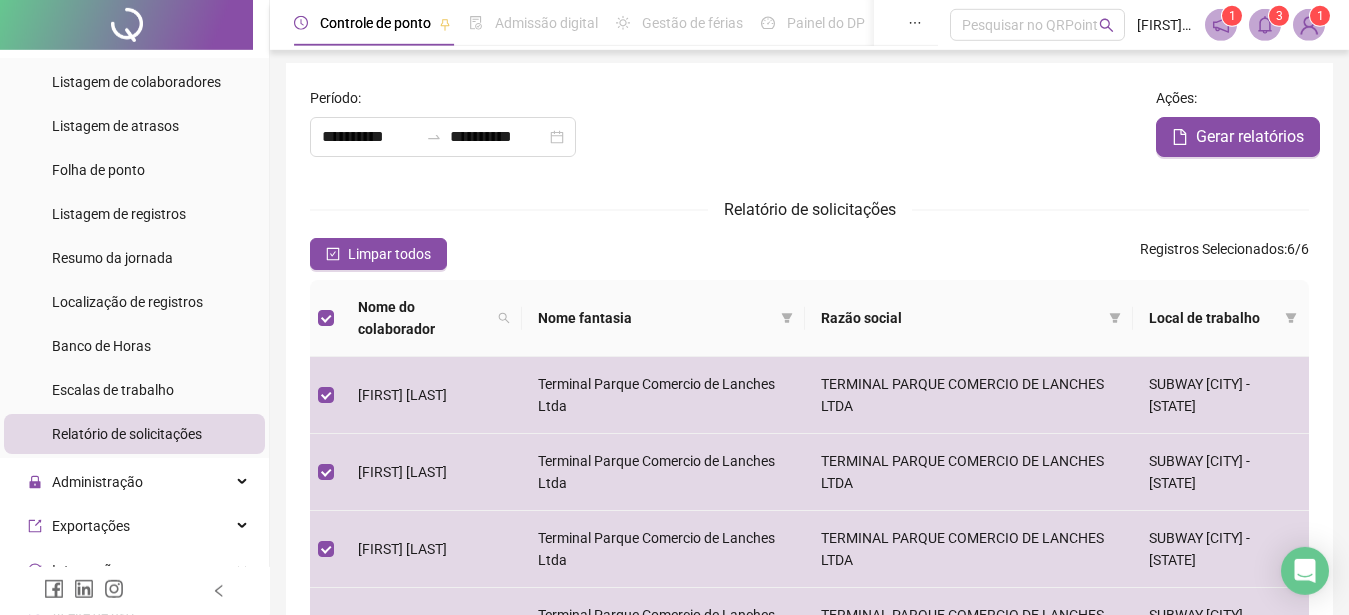 click 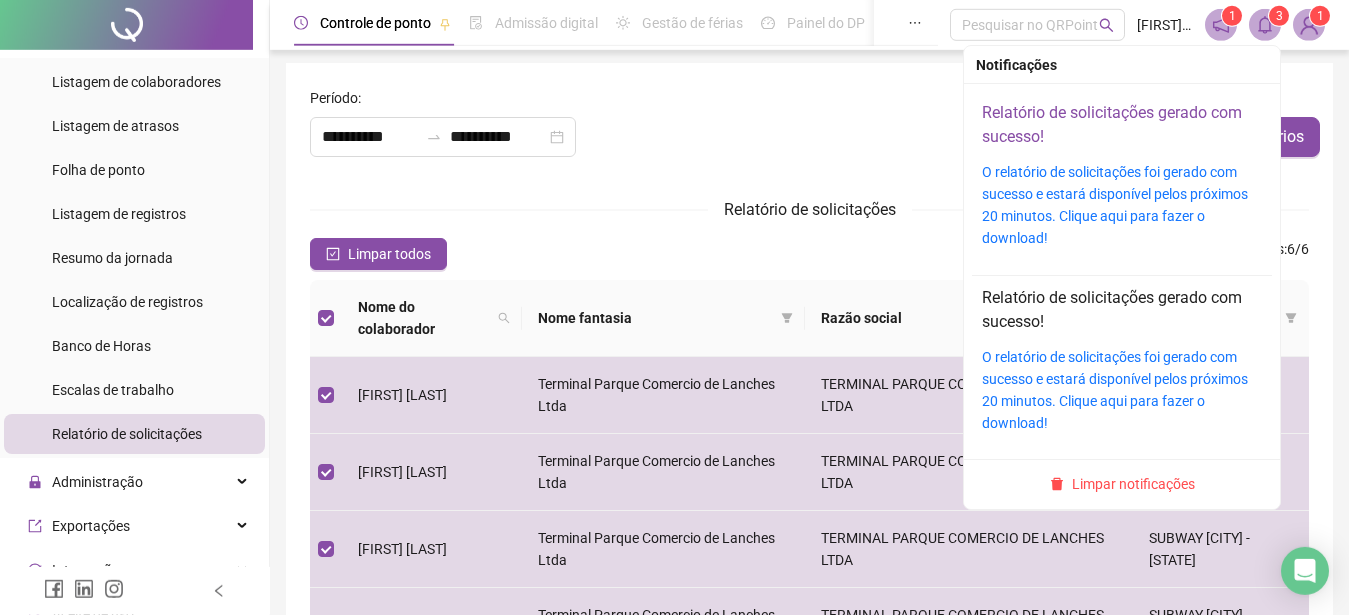 click on "Relatório de solicitações gerado com sucesso!" at bounding box center [1112, 124] 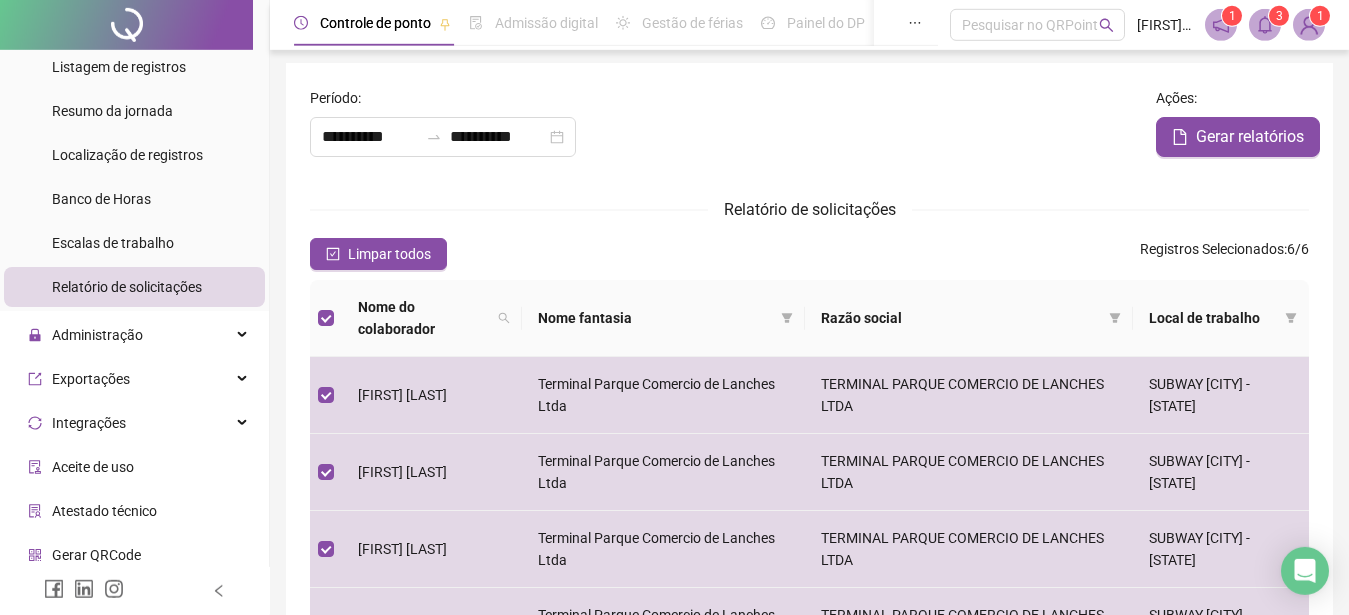 scroll, scrollTop: 289, scrollLeft: 0, axis: vertical 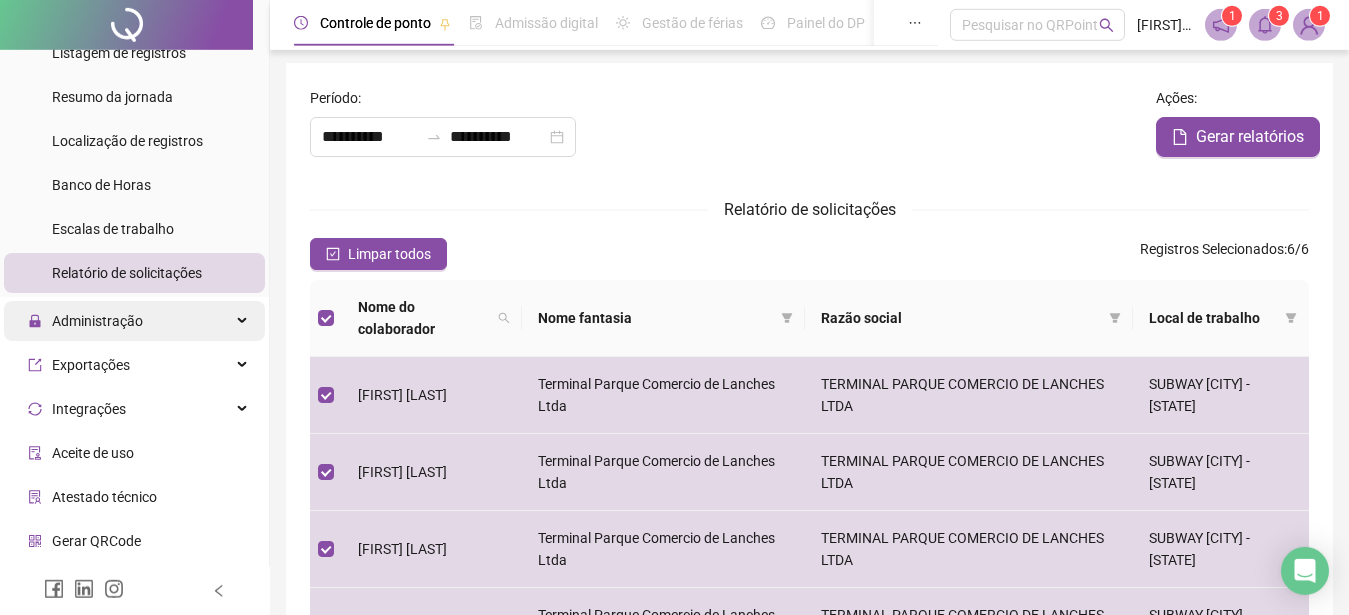 click on "Administração" at bounding box center (134, 321) 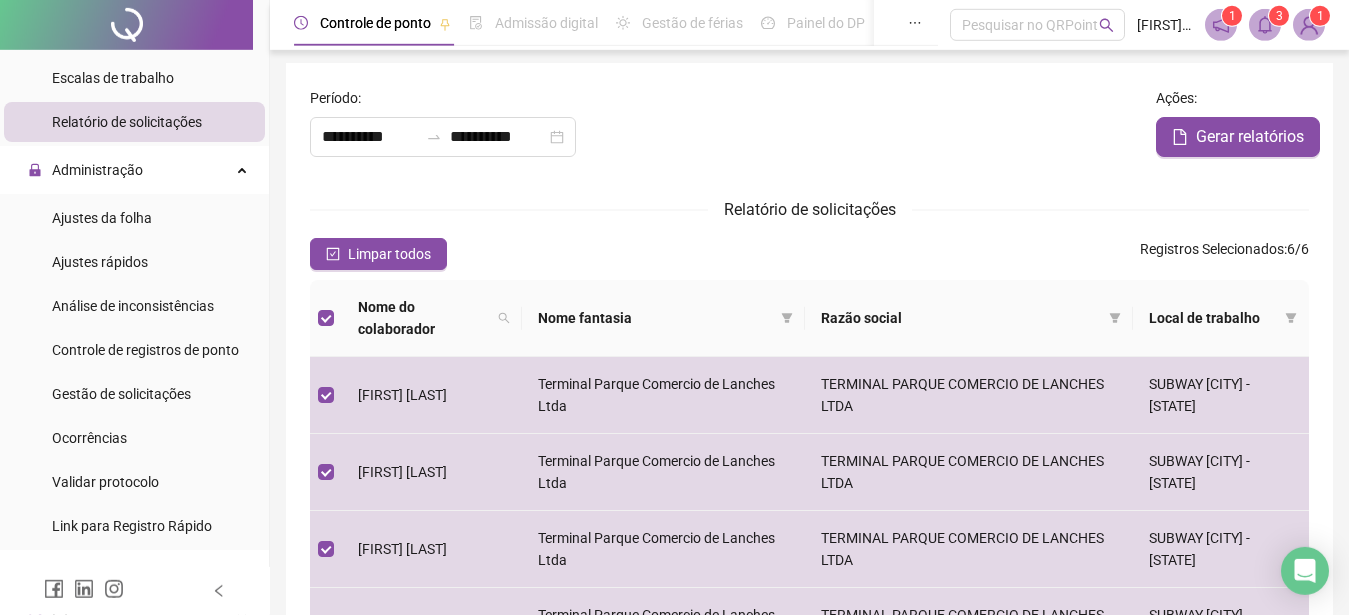 scroll, scrollTop: 444, scrollLeft: 0, axis: vertical 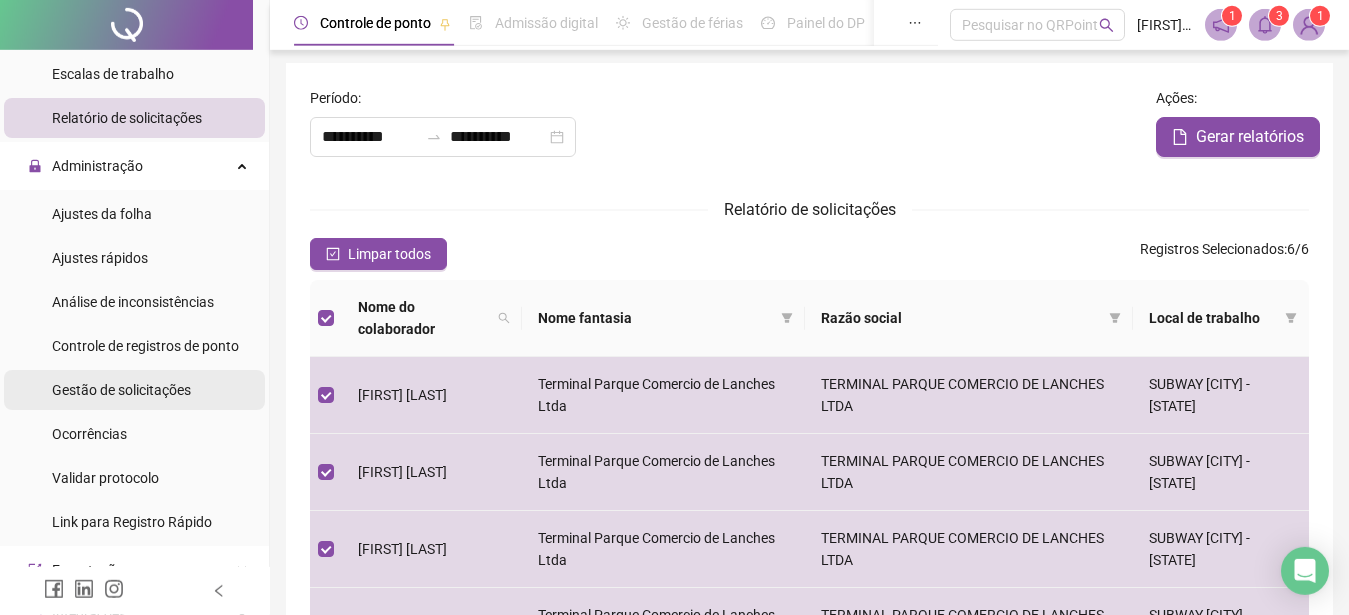 click on "Gestão de solicitações" at bounding box center (121, 390) 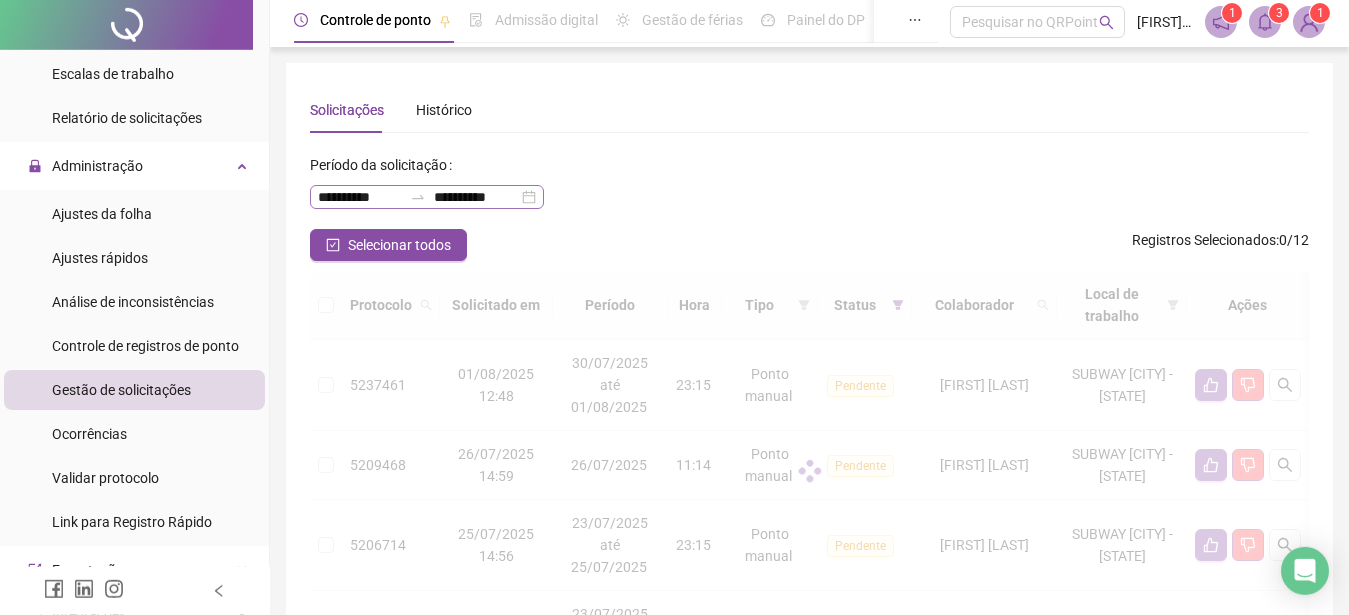 scroll, scrollTop: 0, scrollLeft: 0, axis: both 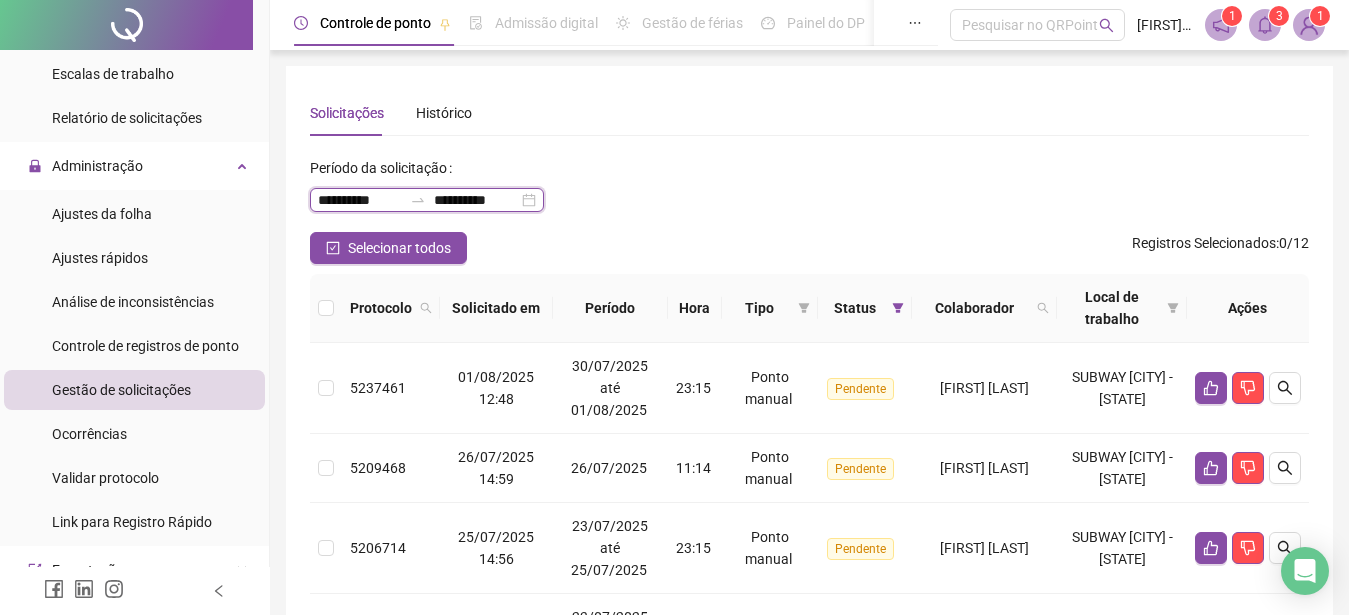 click on "**********" at bounding box center [360, 200] 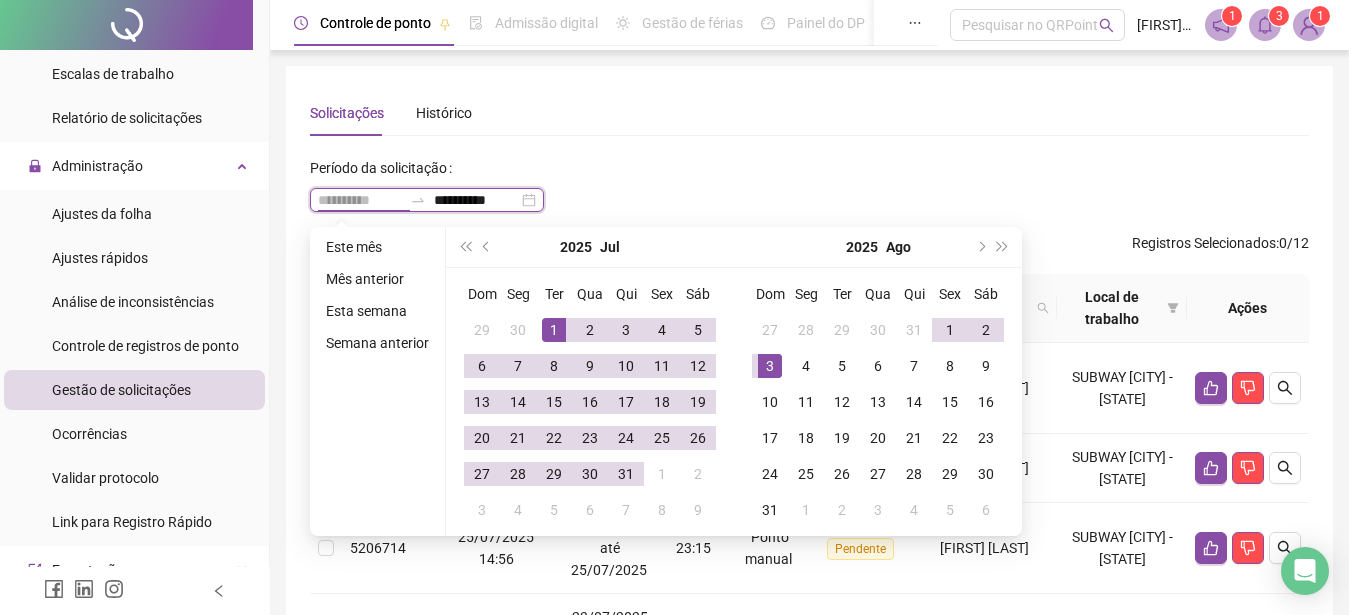 type on "**********" 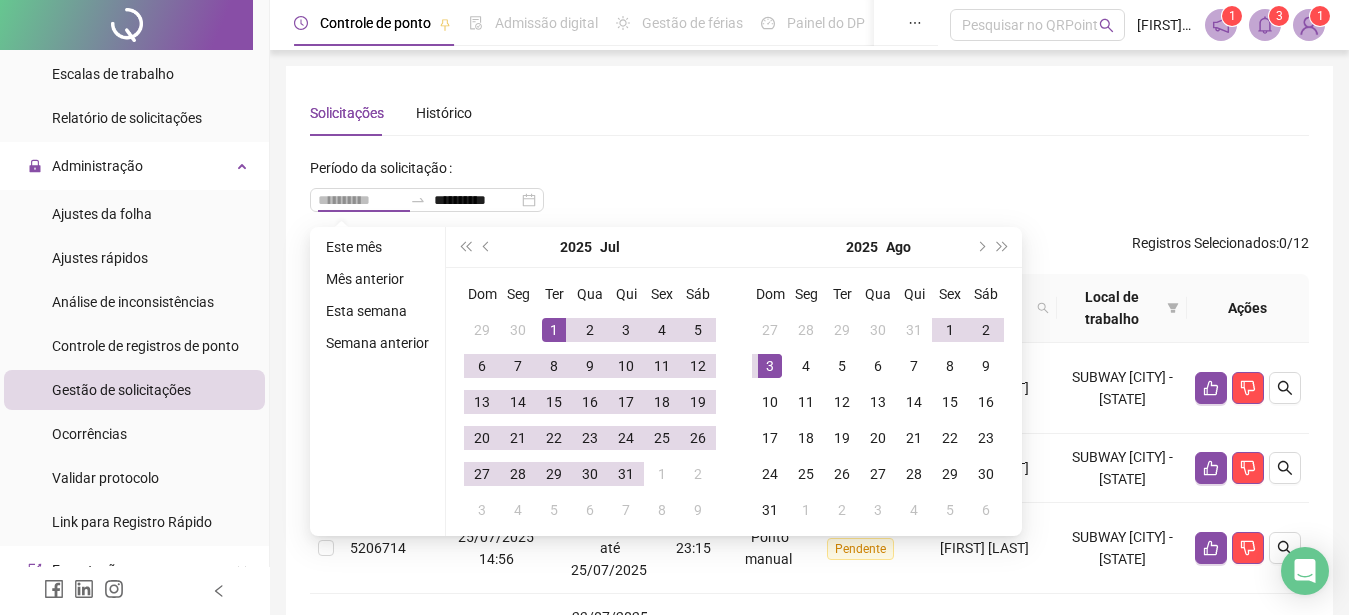 click on "1" at bounding box center (554, 330) 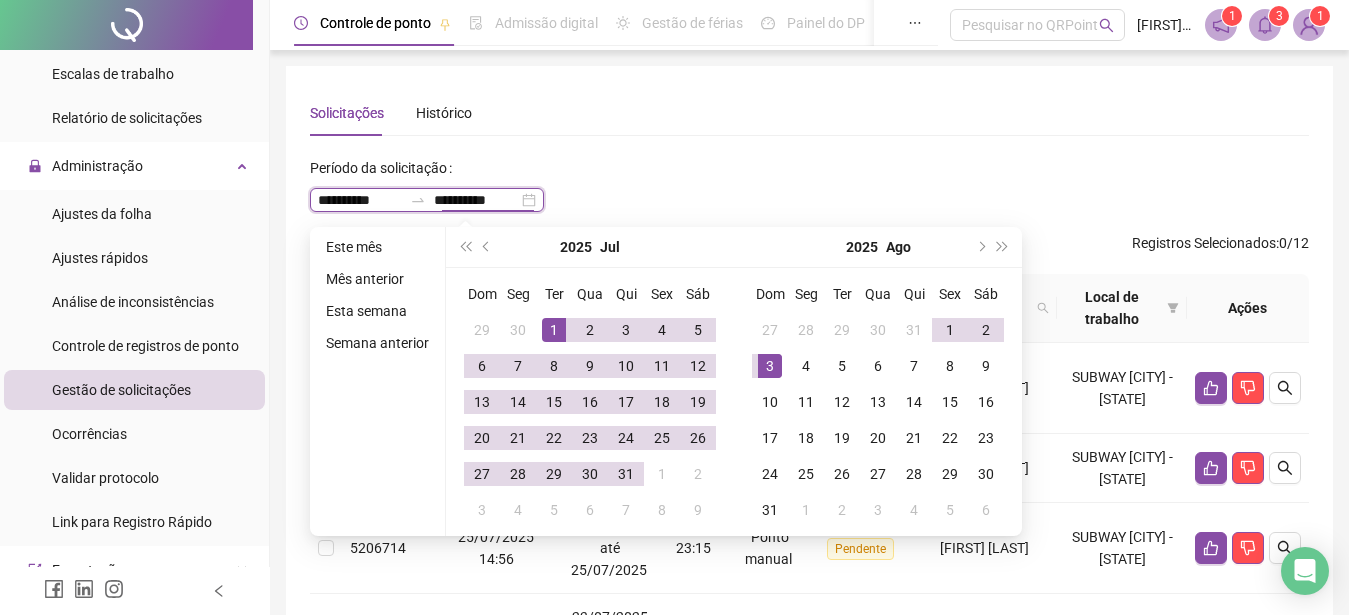 click on "**********" at bounding box center (476, 200) 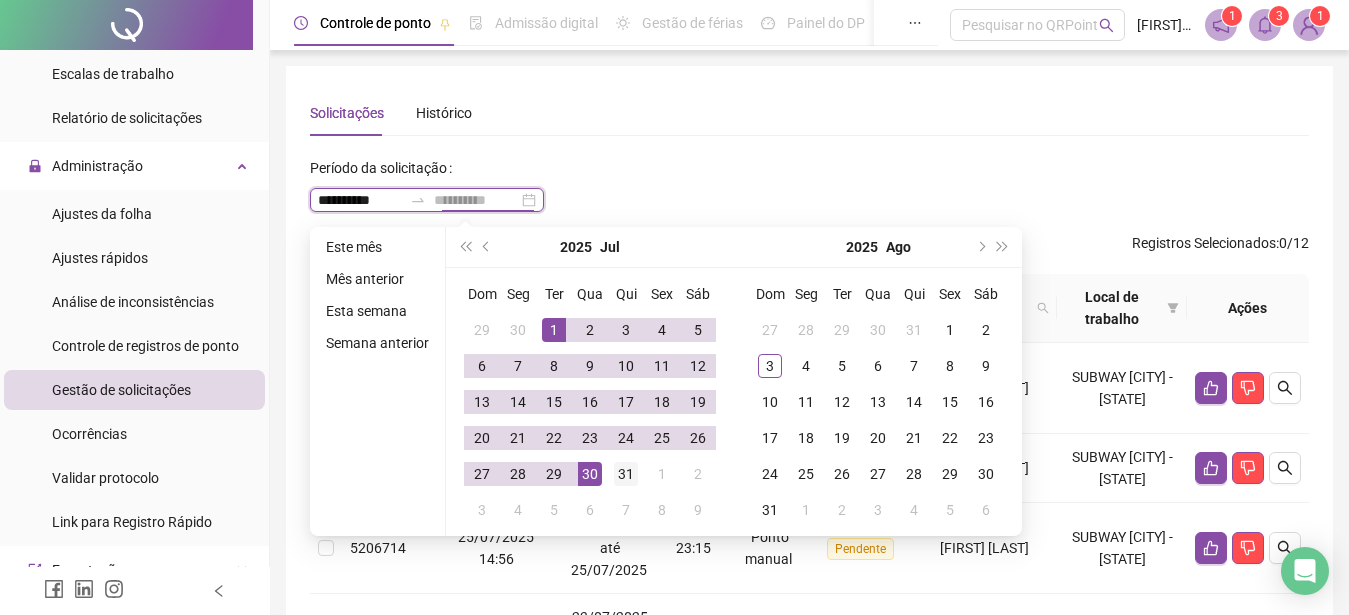 type on "**********" 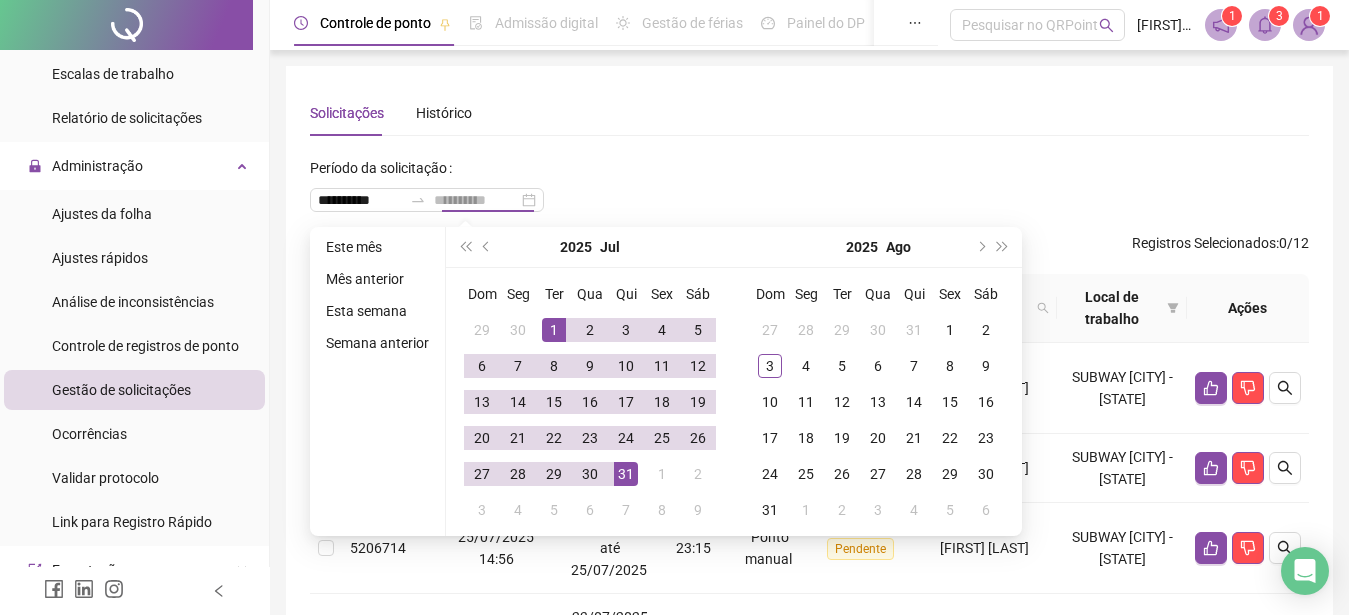 click on "31" at bounding box center (626, 474) 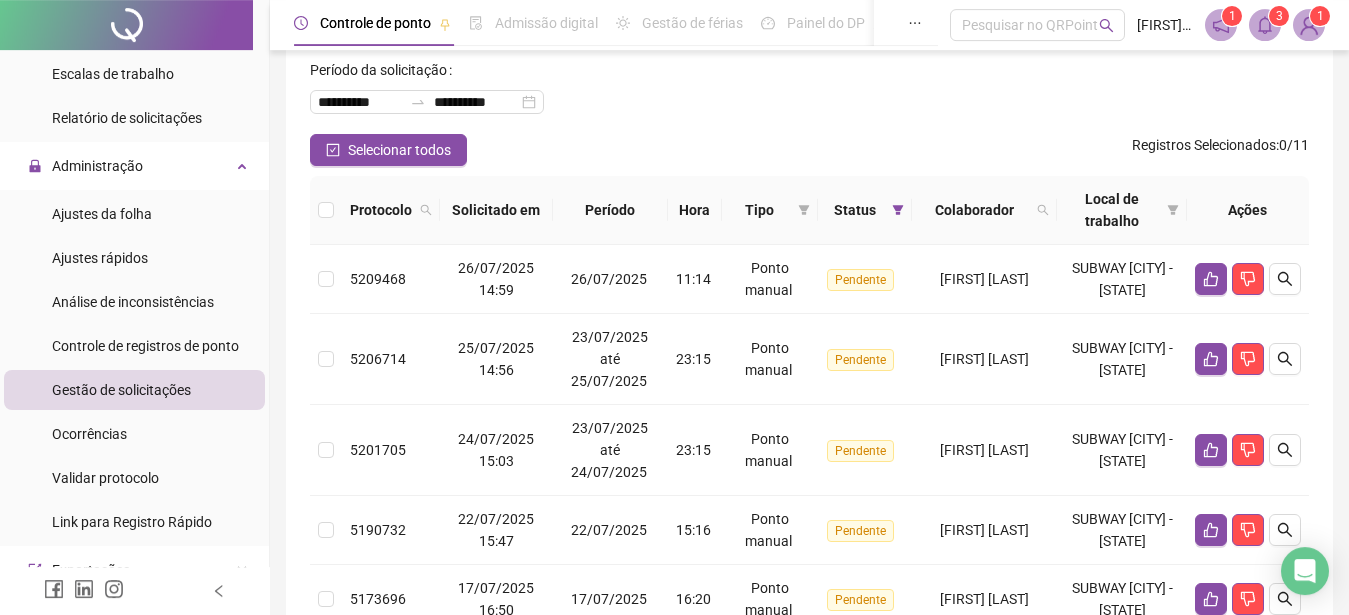 scroll, scrollTop: 100, scrollLeft: 0, axis: vertical 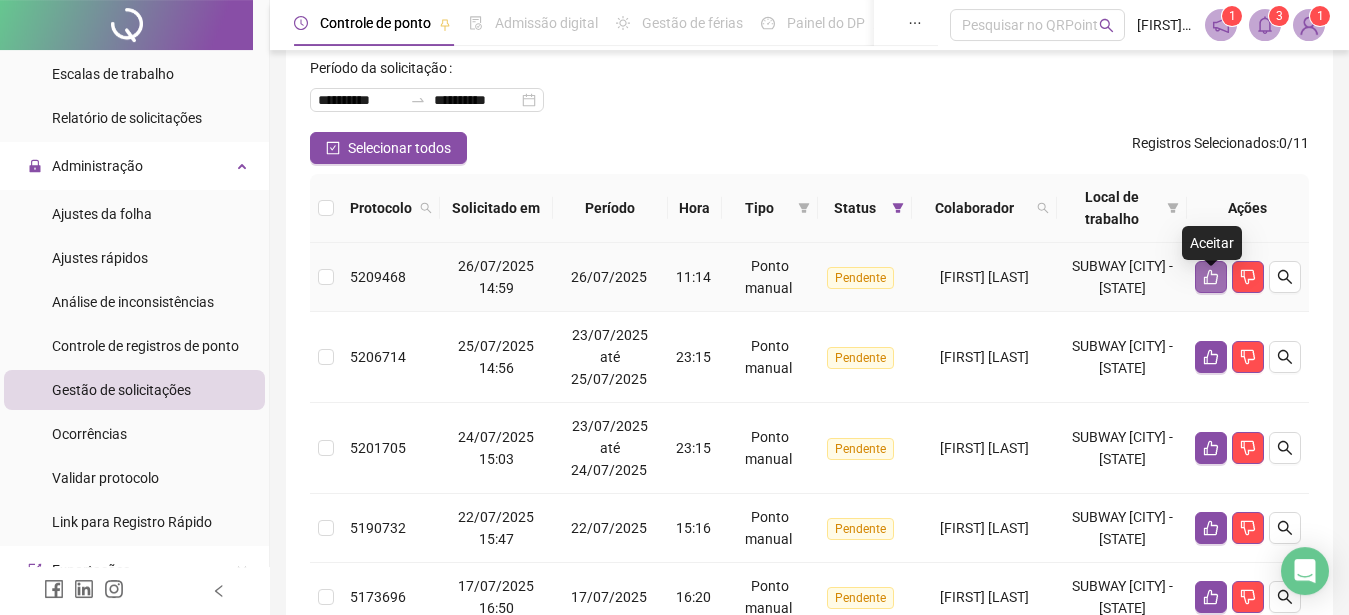 click 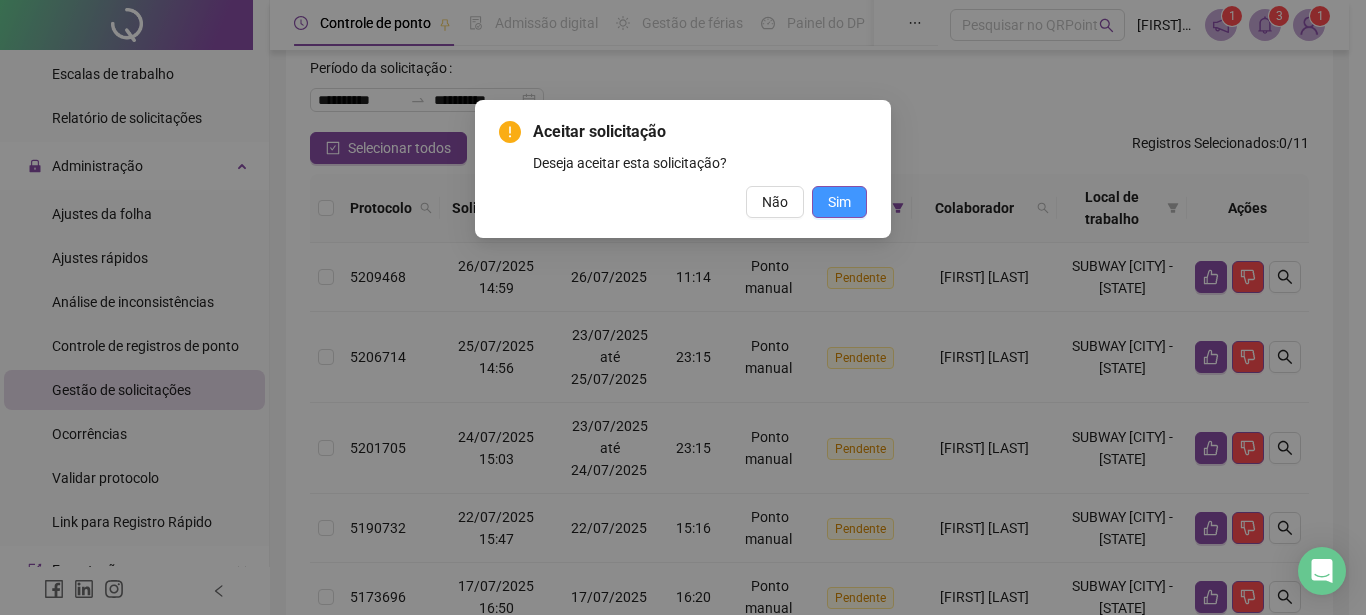 click on "Sim" at bounding box center [839, 202] 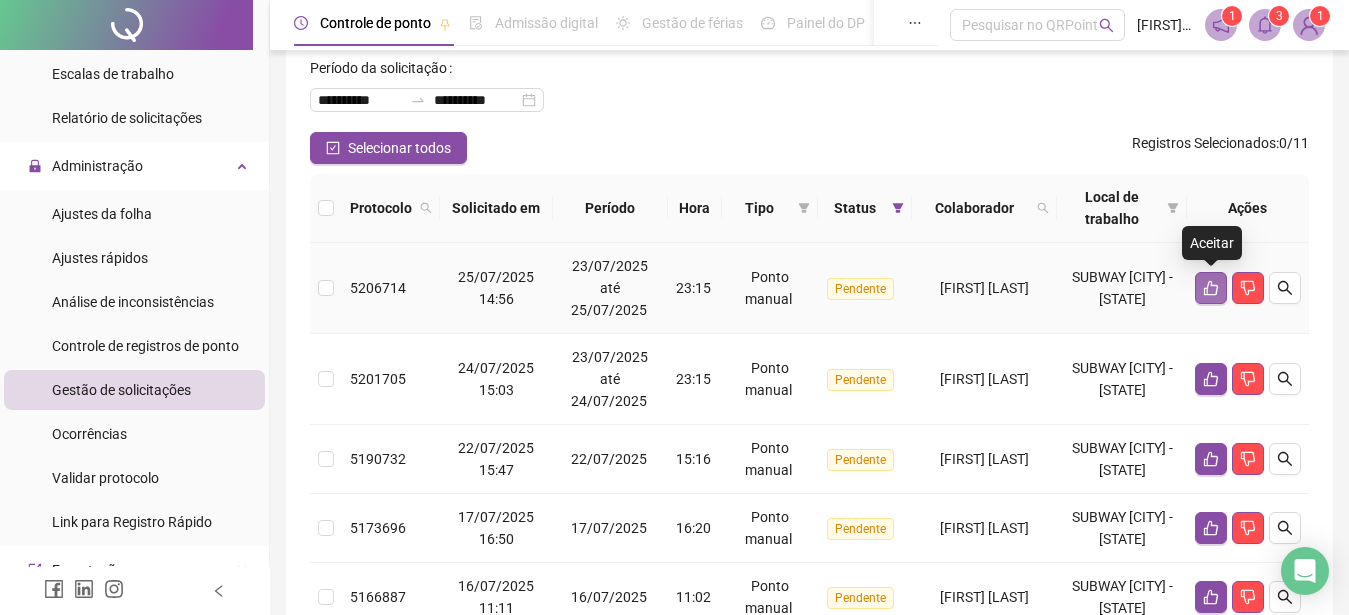 click 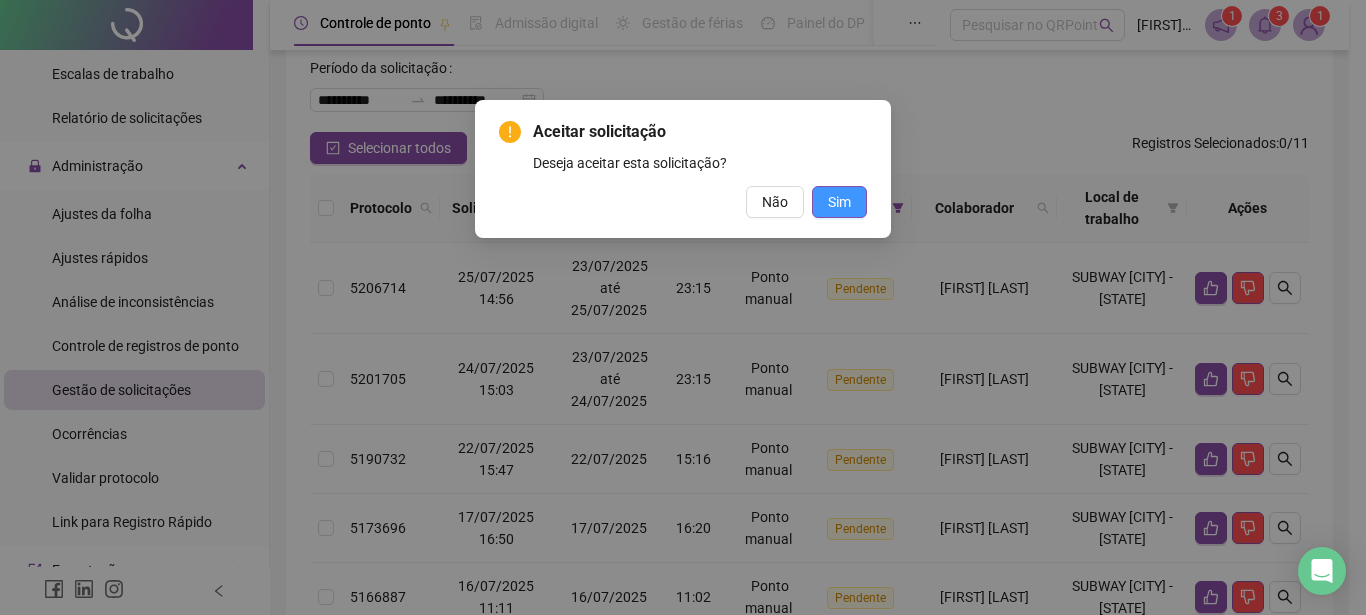 click on "Sim" at bounding box center (839, 202) 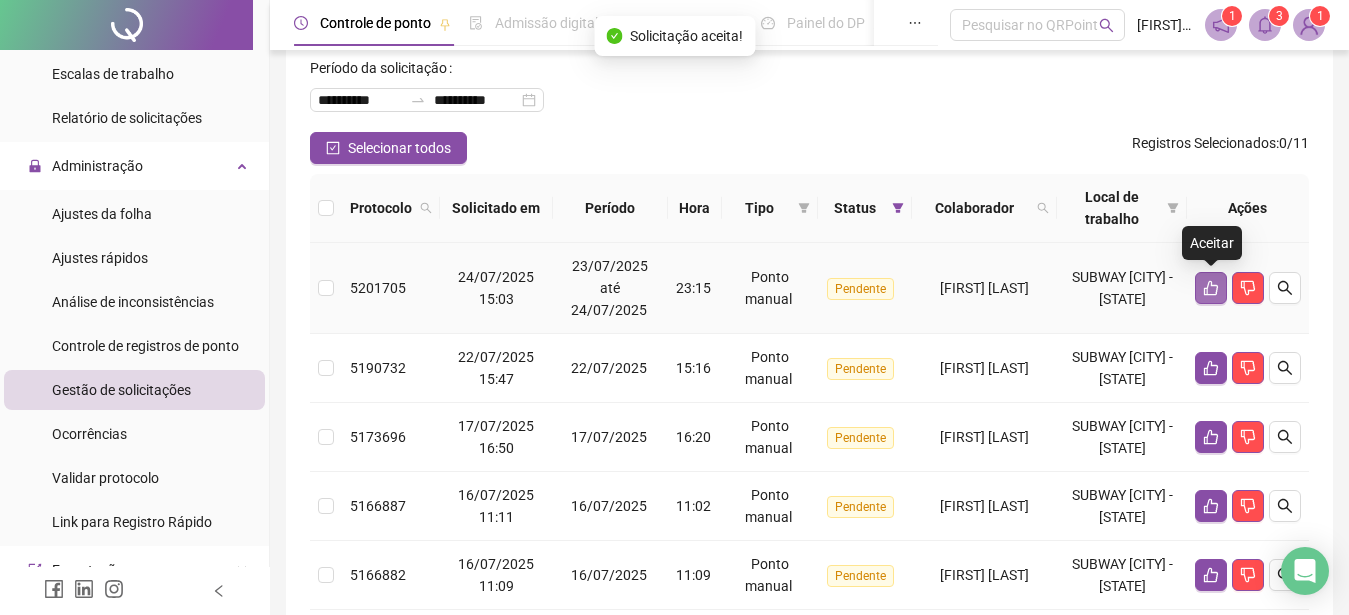 click 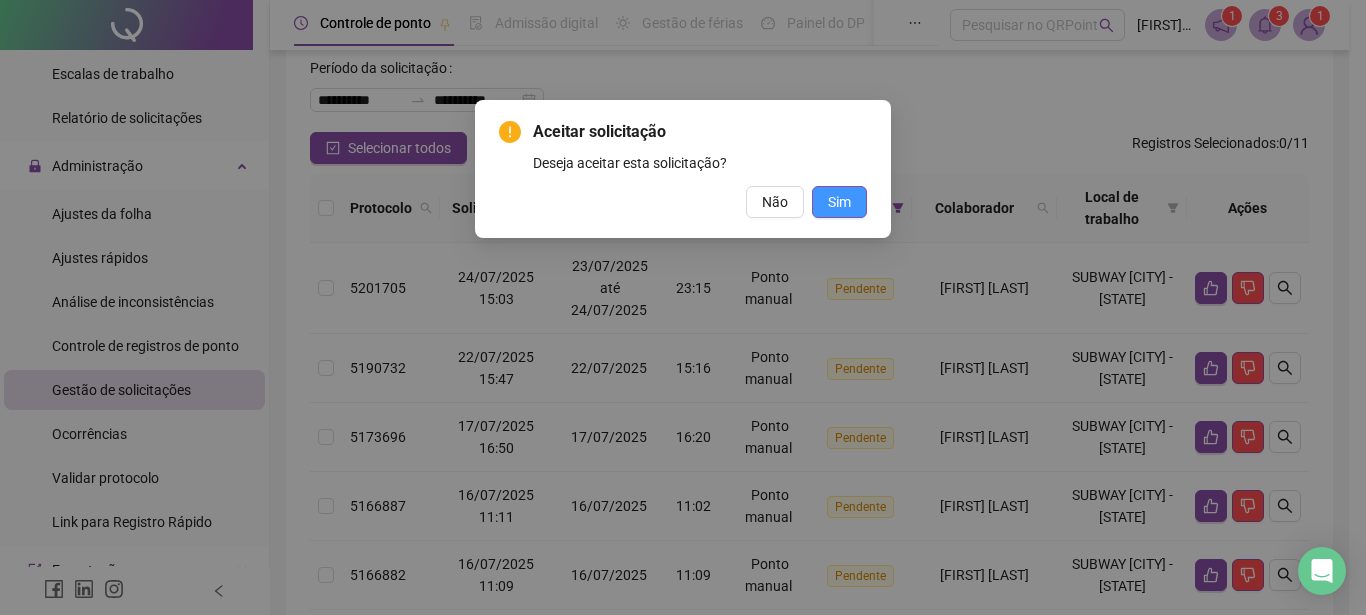 click on "Sim" at bounding box center (839, 202) 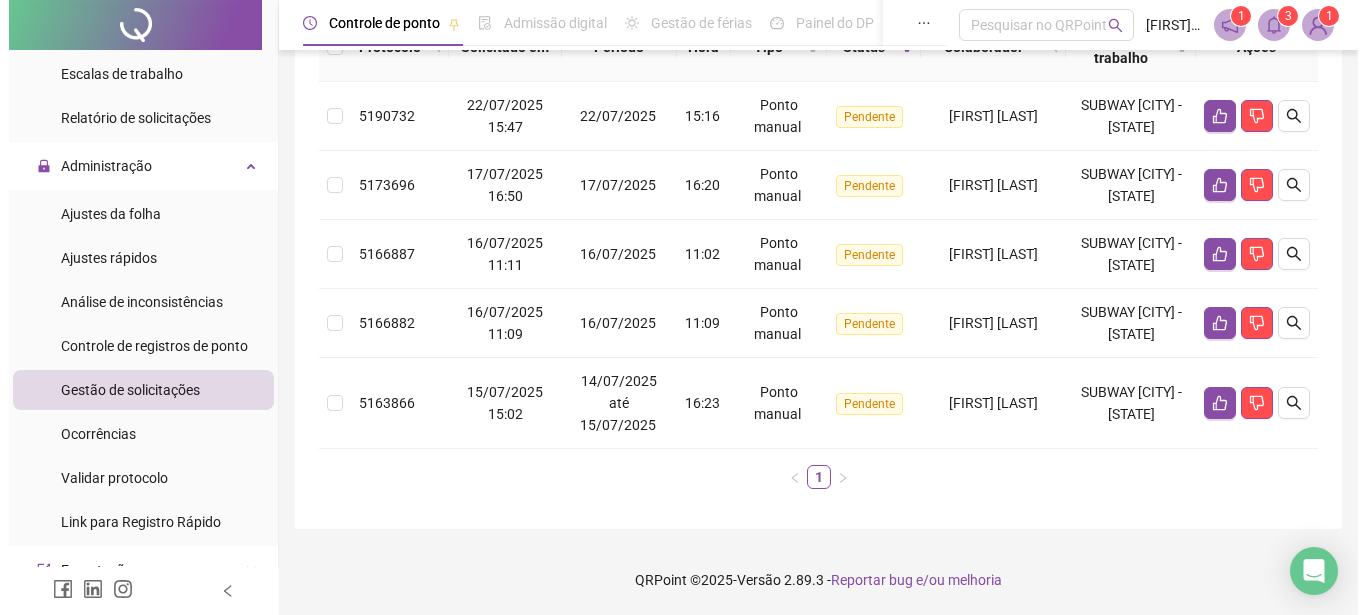 scroll, scrollTop: 314, scrollLeft: 0, axis: vertical 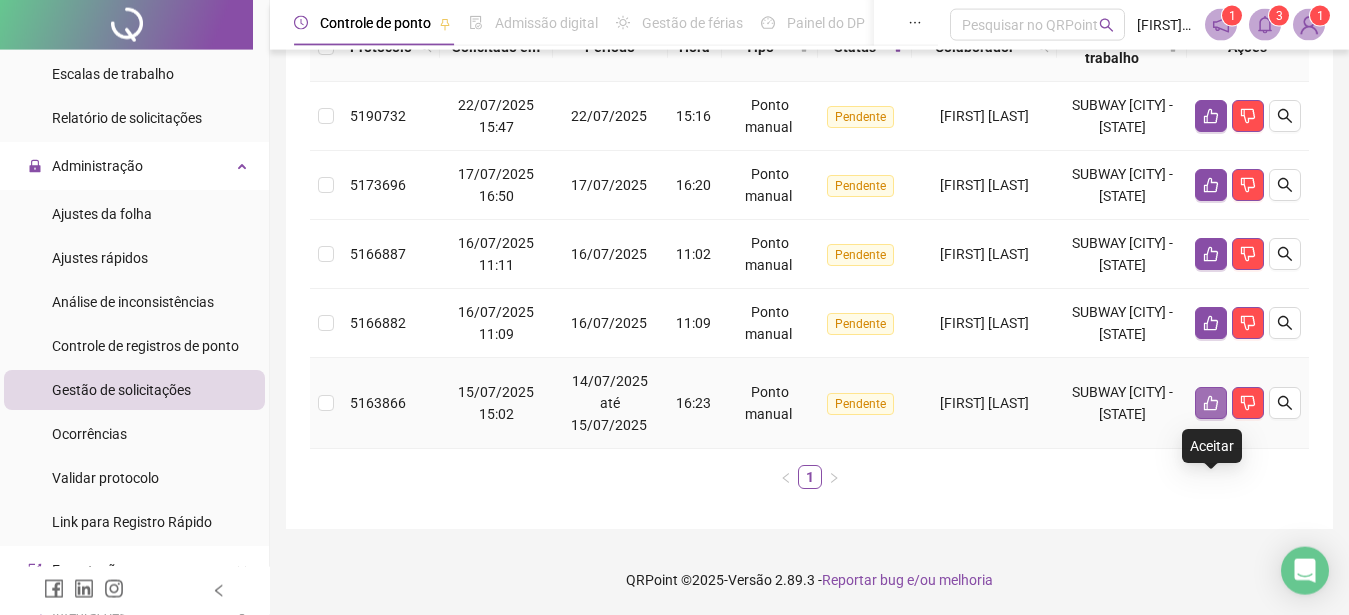 click 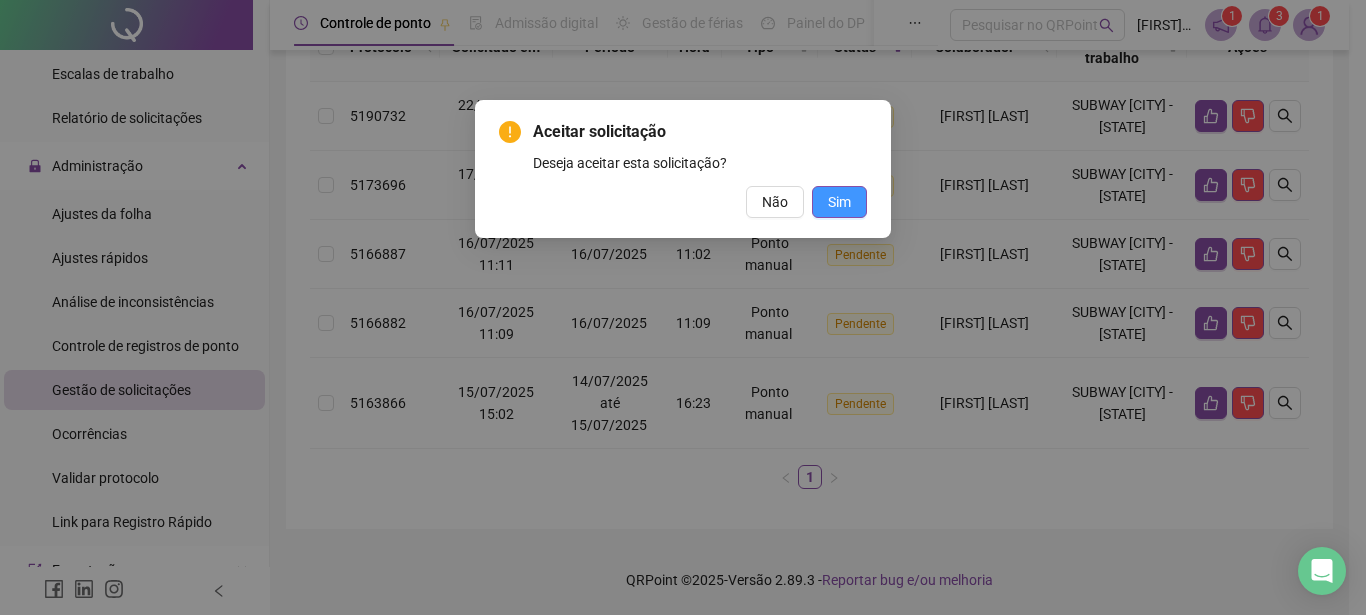click on "Sim" at bounding box center (839, 202) 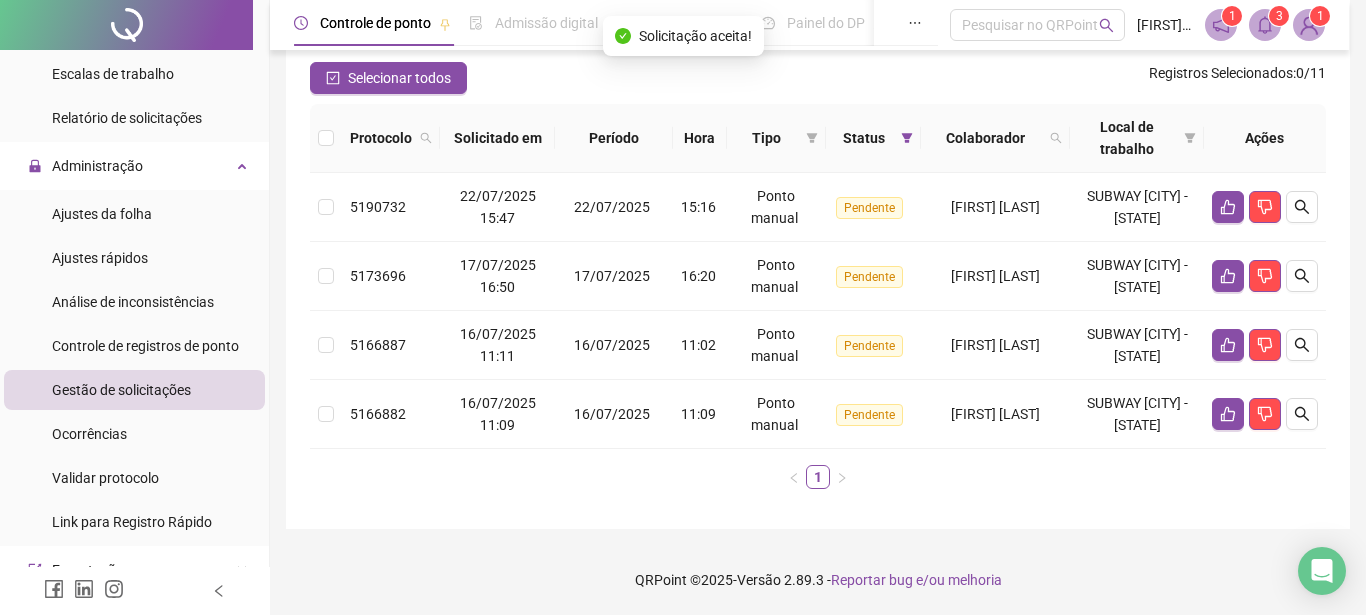 scroll, scrollTop: 258, scrollLeft: 0, axis: vertical 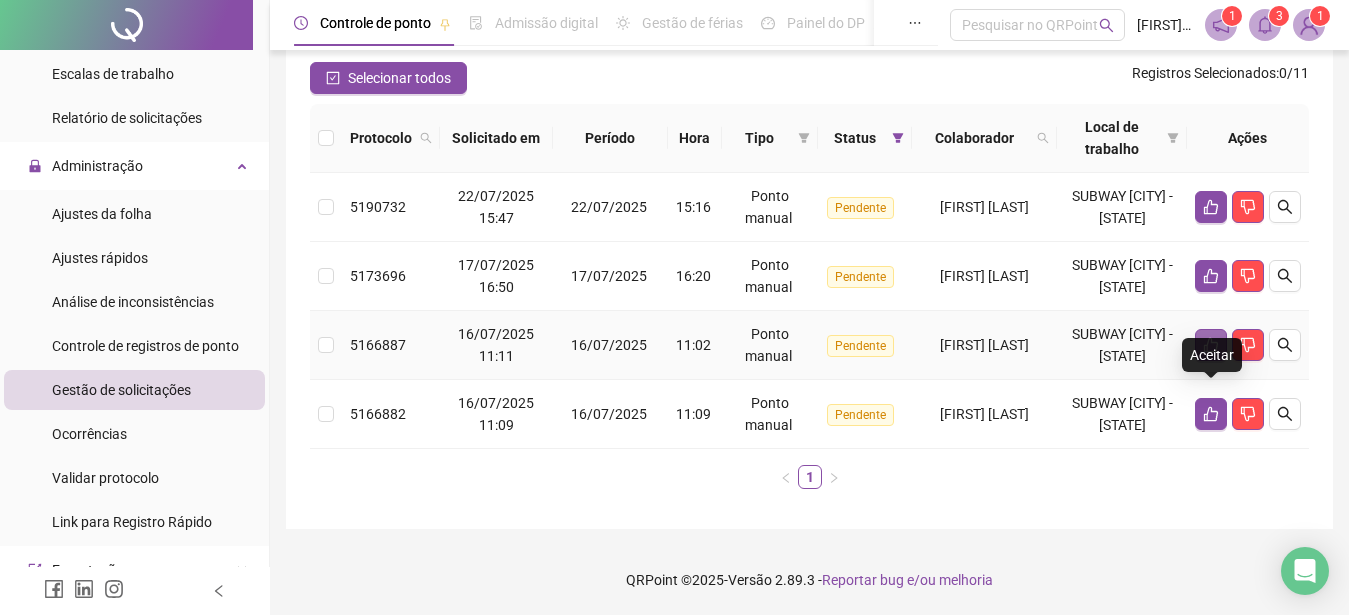 click 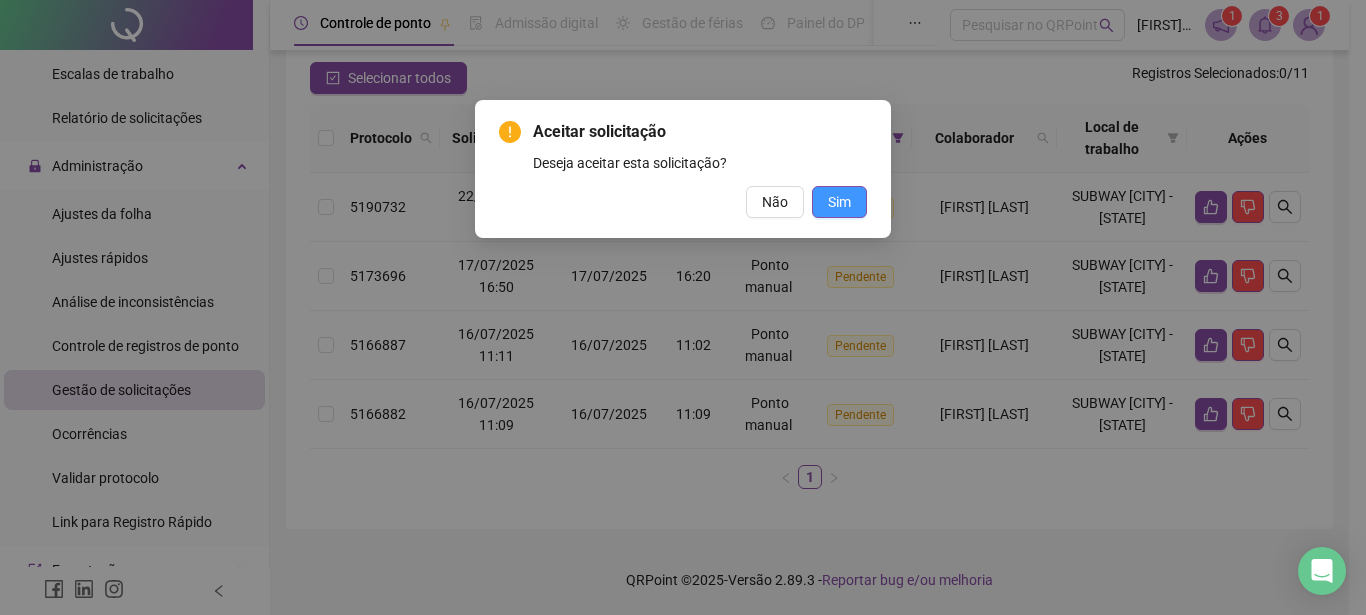 click on "Sim" at bounding box center (839, 202) 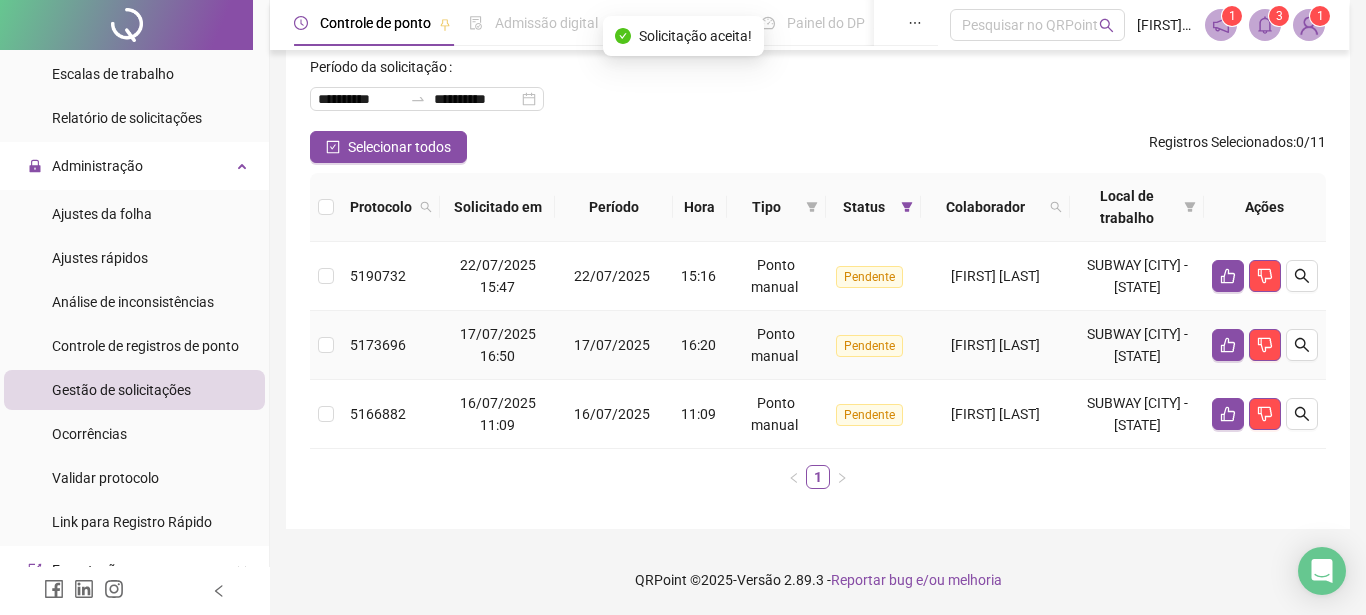 scroll, scrollTop: 167, scrollLeft: 0, axis: vertical 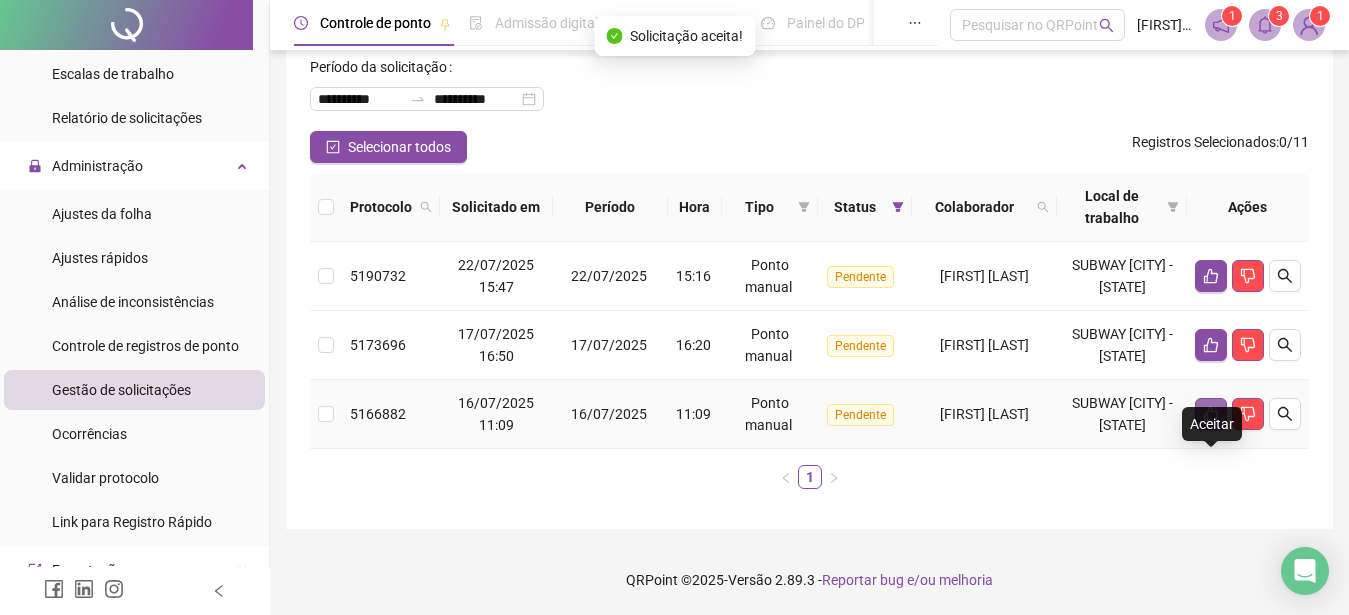 click 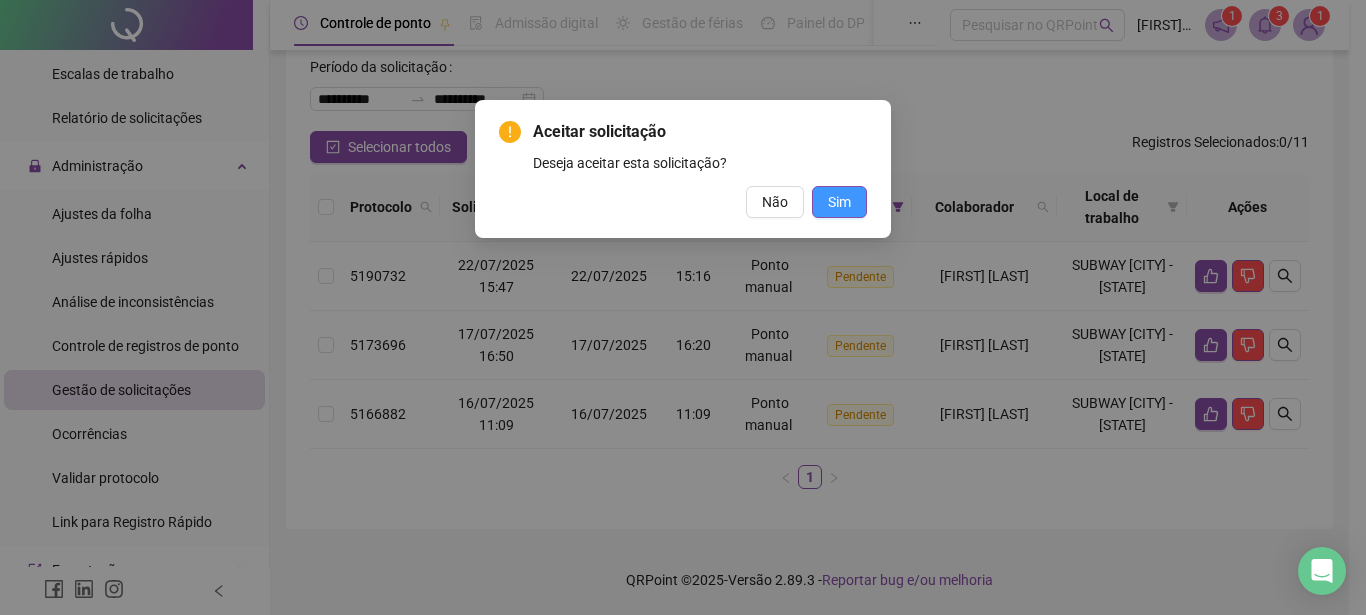click on "Sim" at bounding box center [839, 202] 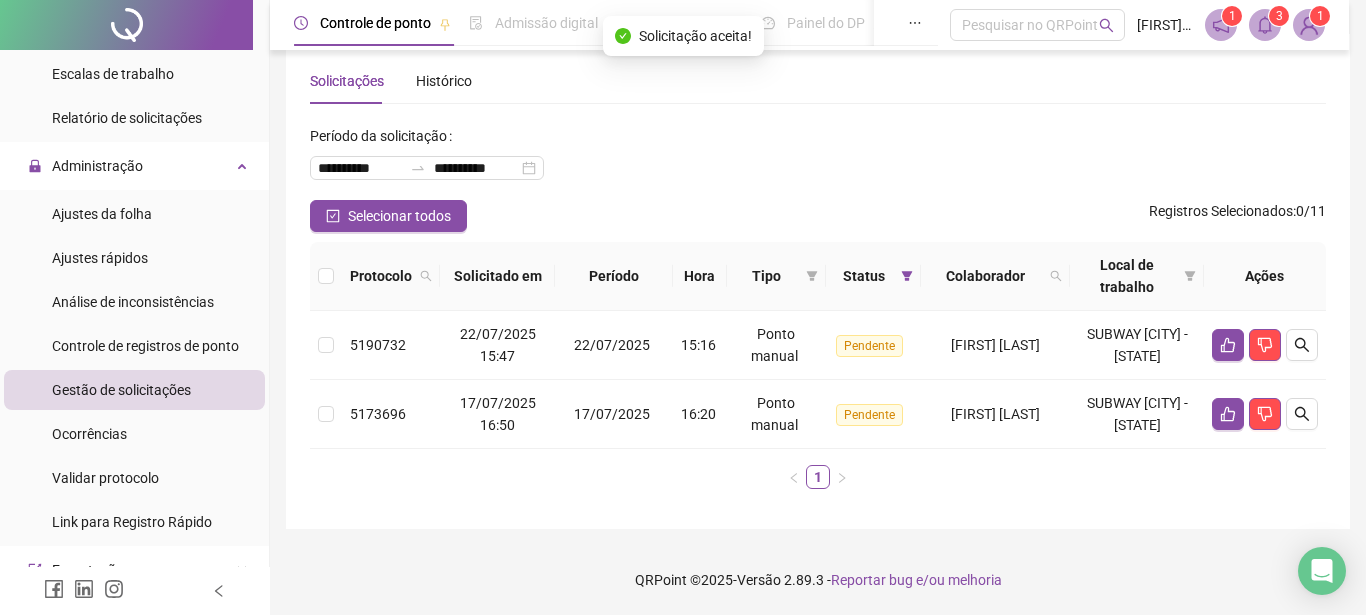 scroll, scrollTop: 76, scrollLeft: 0, axis: vertical 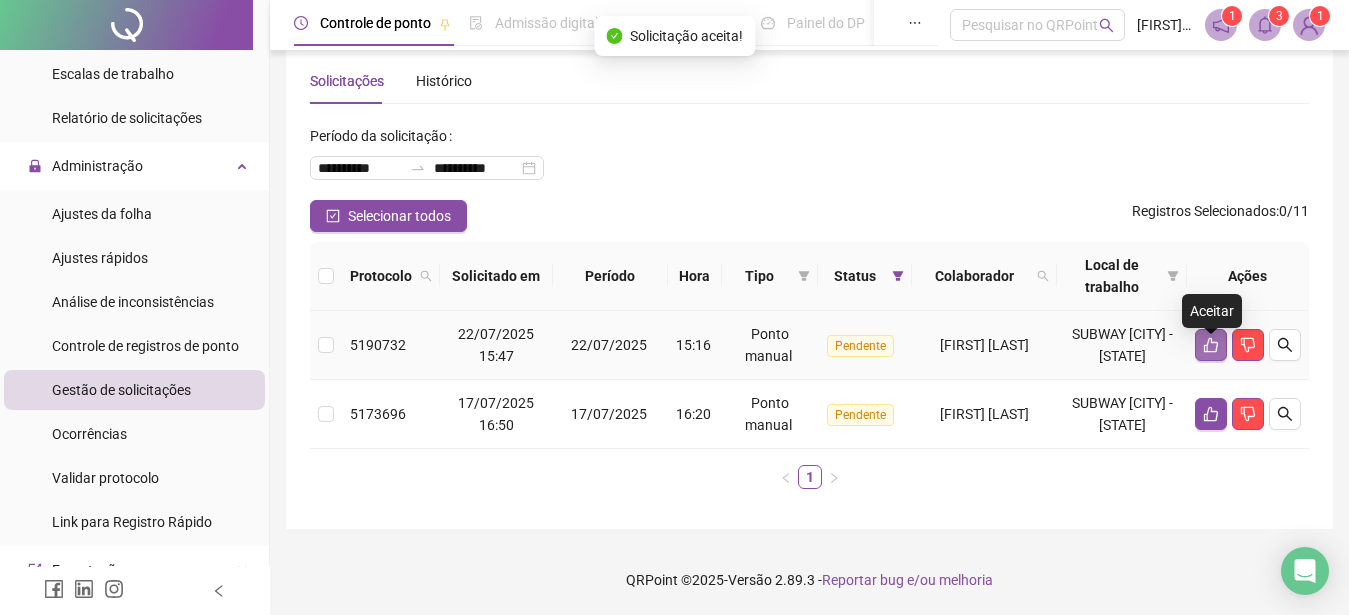 click 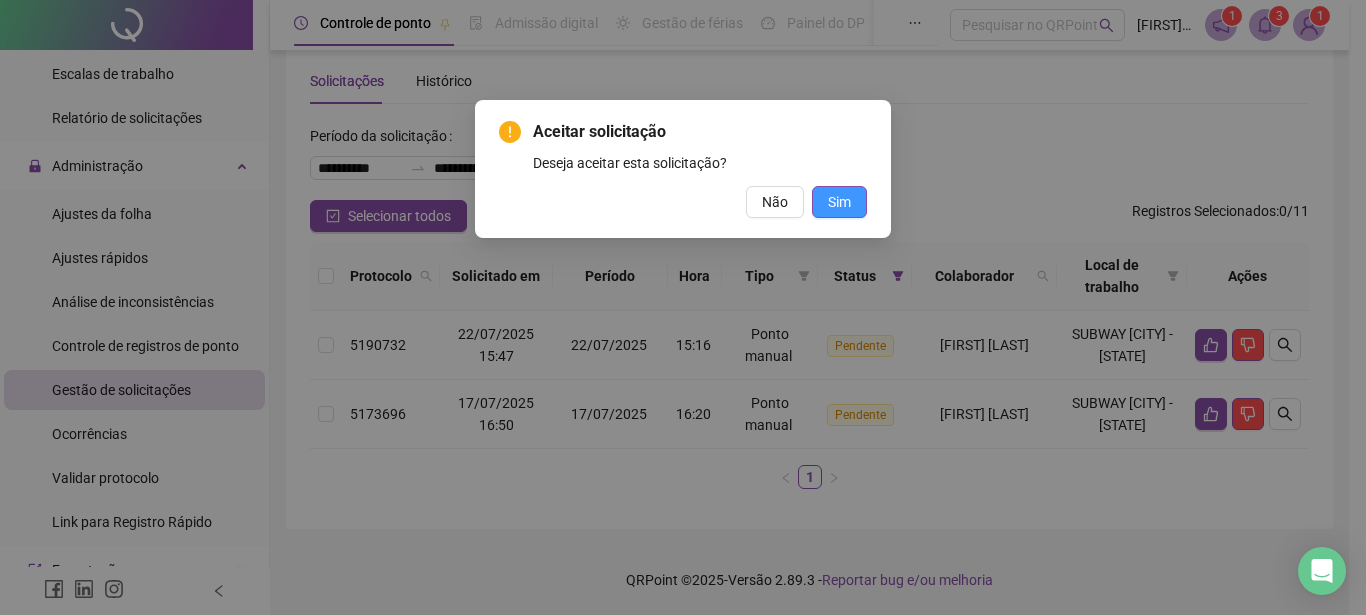click on "Sim" at bounding box center [839, 202] 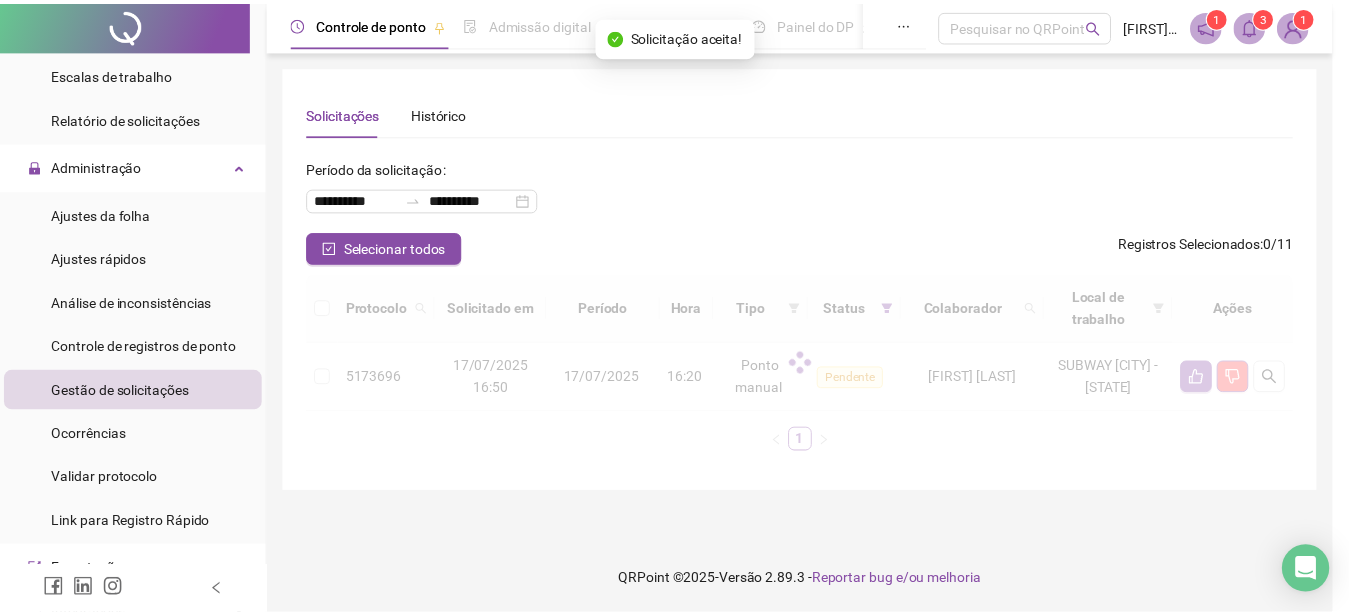 scroll, scrollTop: 0, scrollLeft: 0, axis: both 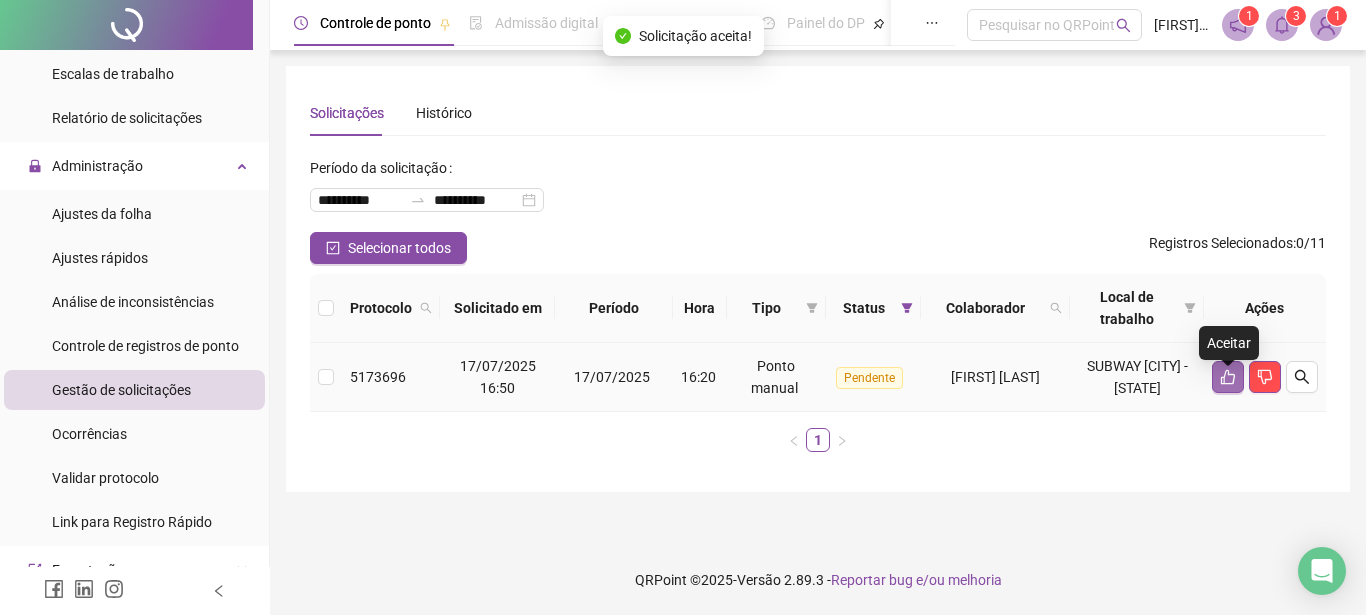 click 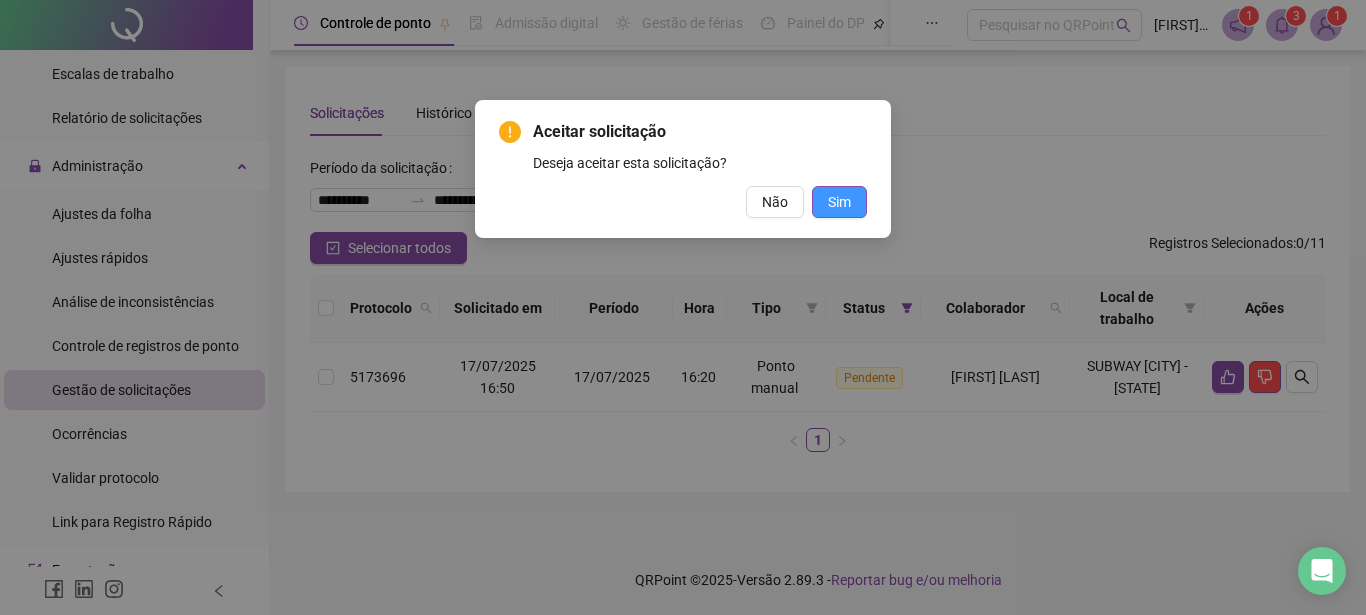 click on "Sim" at bounding box center (839, 202) 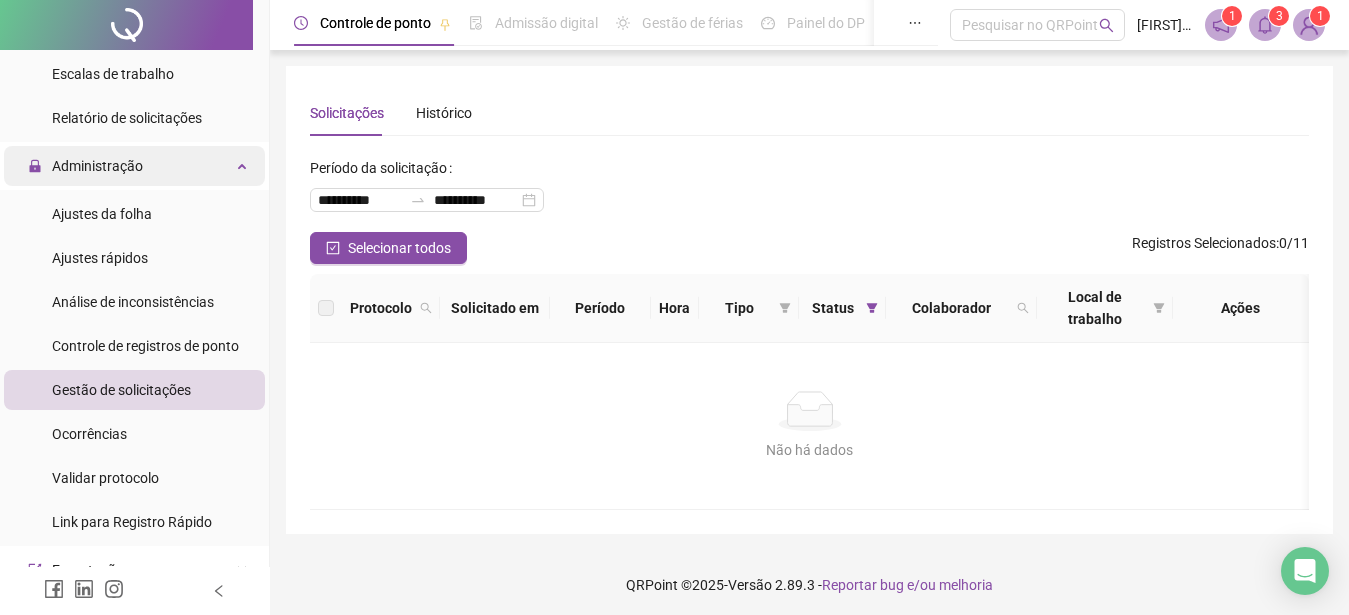 click on "Administração" at bounding box center (134, 166) 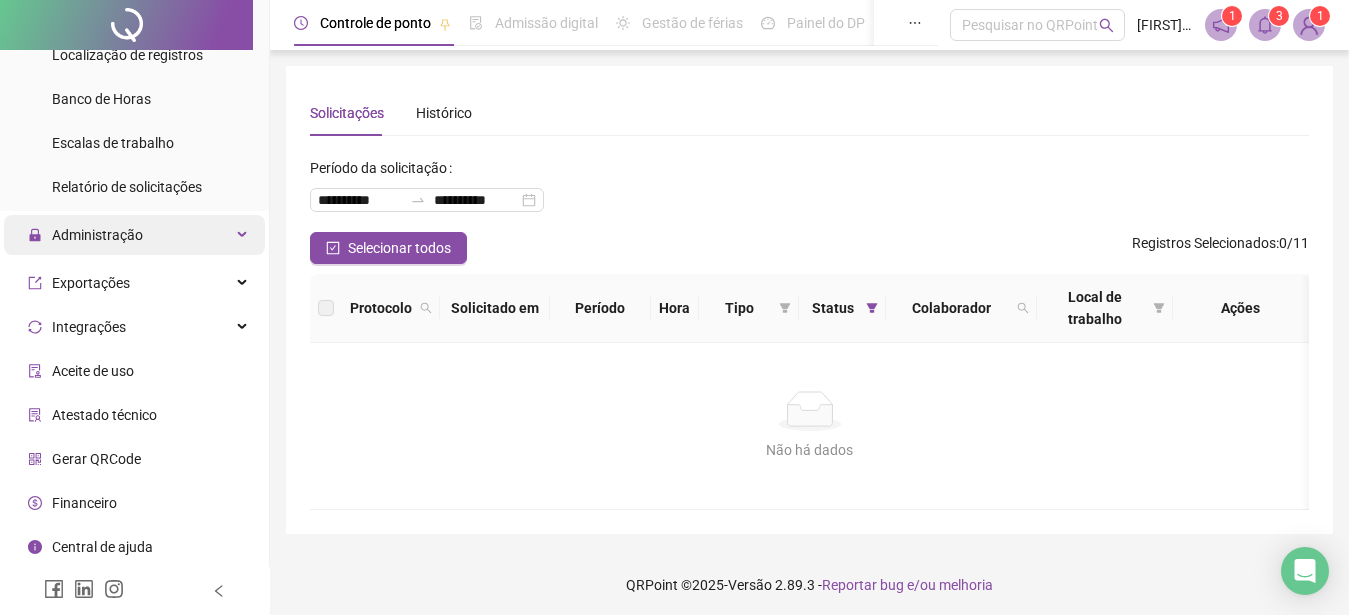 scroll, scrollTop: 371, scrollLeft: 0, axis: vertical 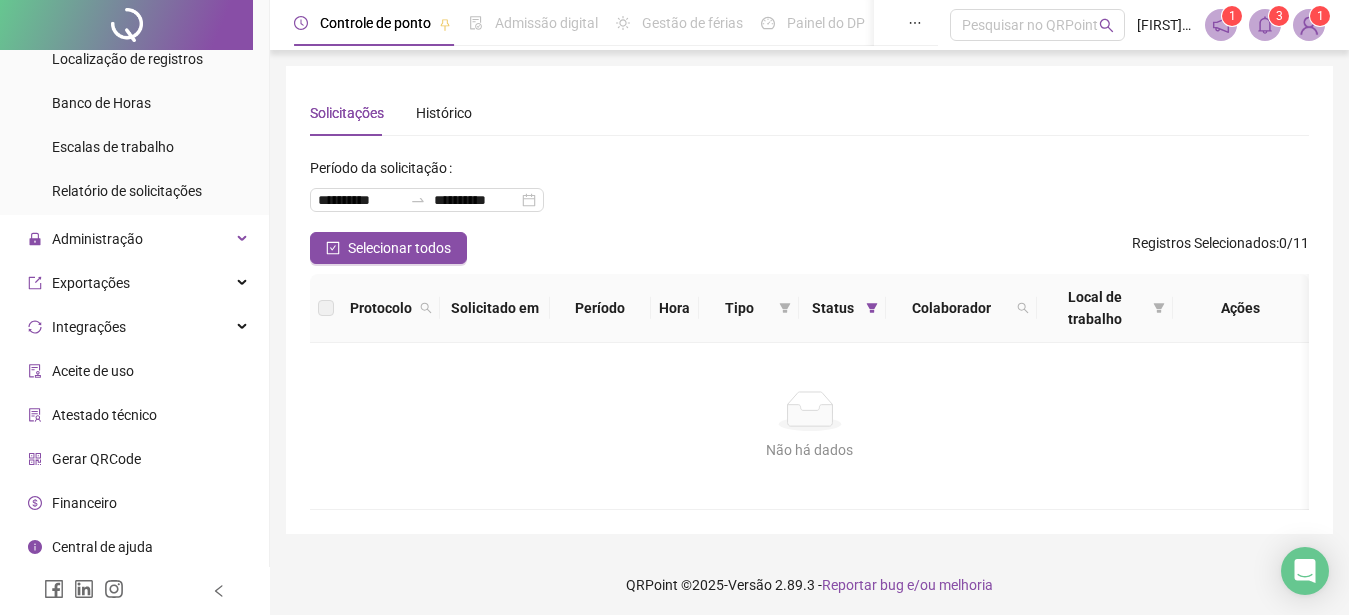 drag, startPoint x: 251, startPoint y: 315, endPoint x: 253, endPoint y: 239, distance: 76.02631 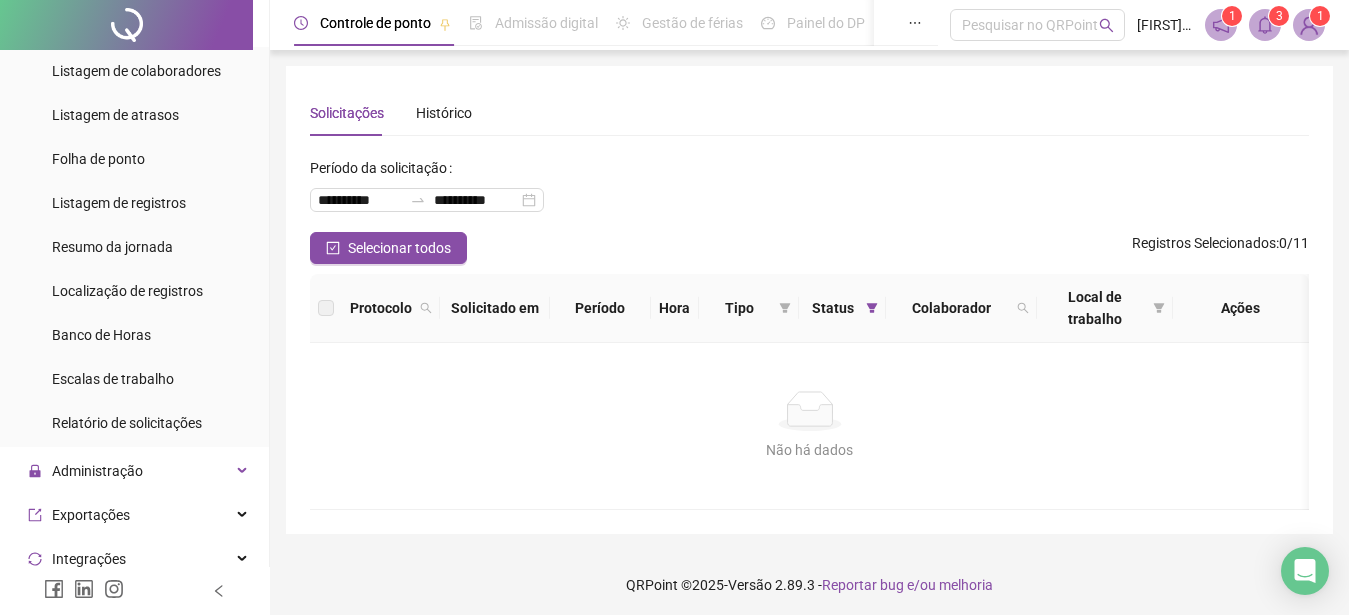 scroll, scrollTop: 123, scrollLeft: 0, axis: vertical 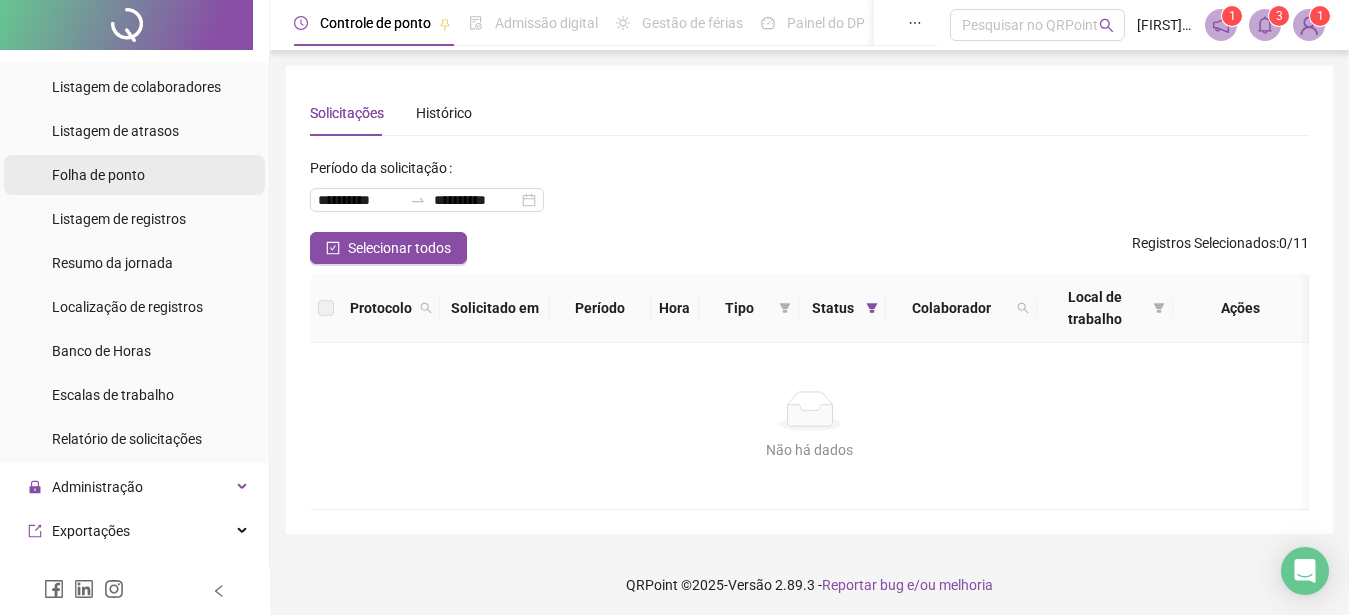 click on "Folha de ponto" at bounding box center (98, 175) 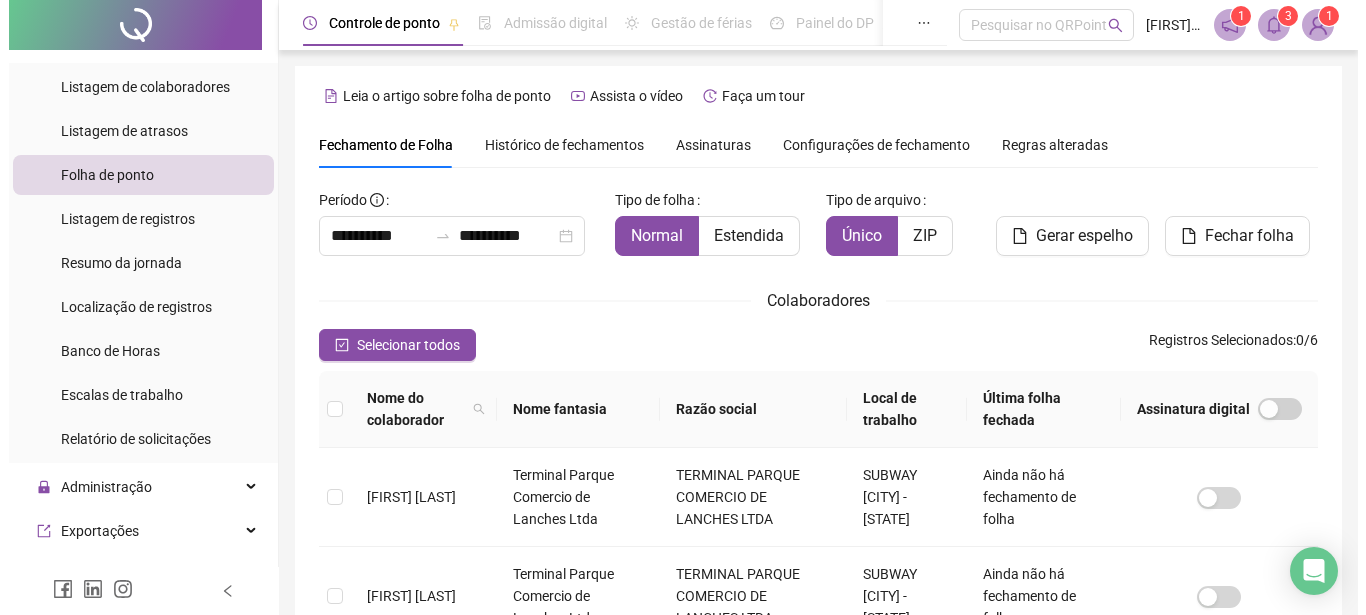 scroll, scrollTop: 102, scrollLeft: 0, axis: vertical 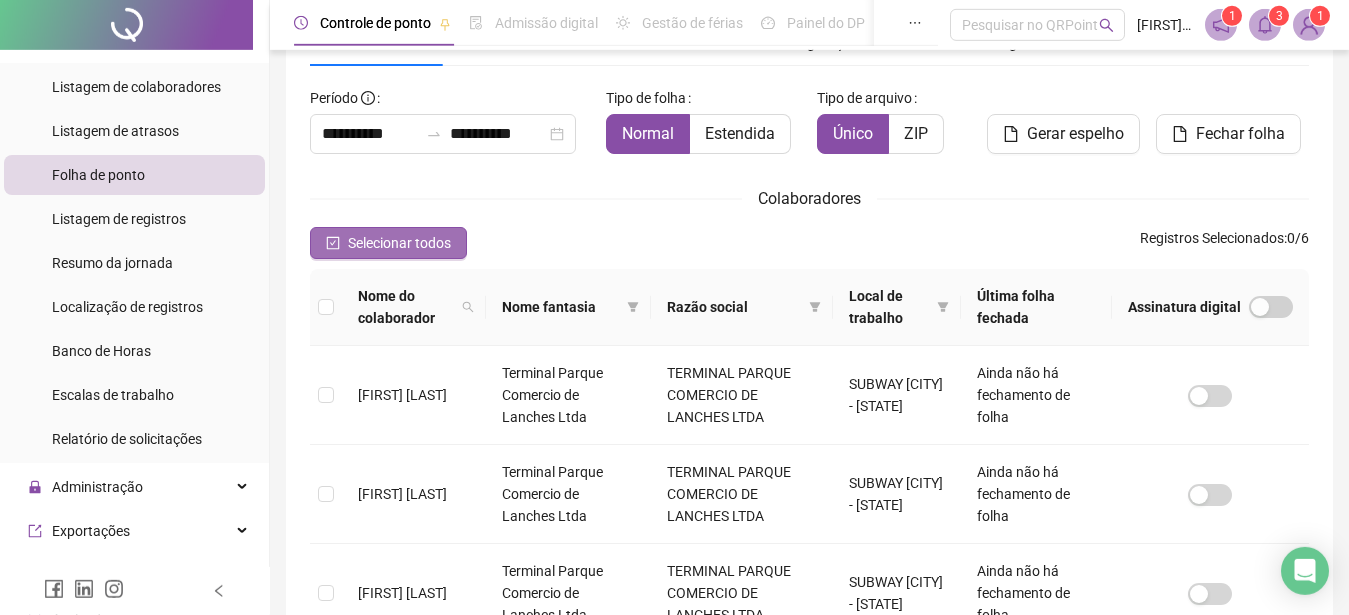 click 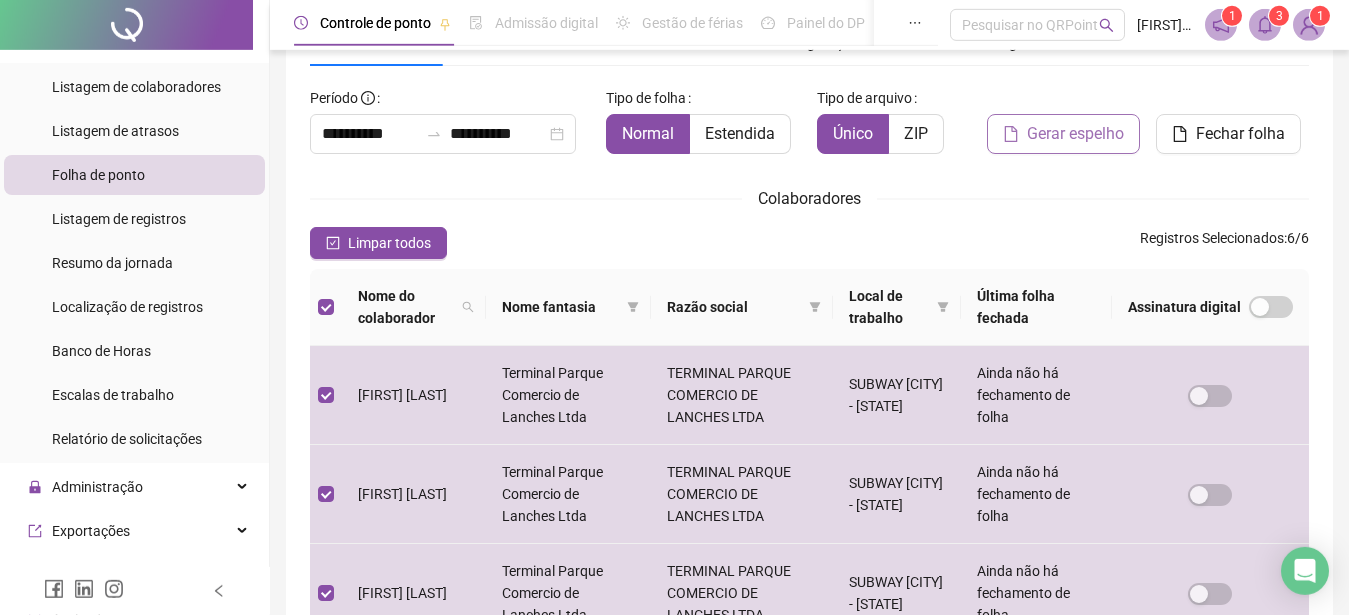 click on "Gerar espelho" at bounding box center [1075, 134] 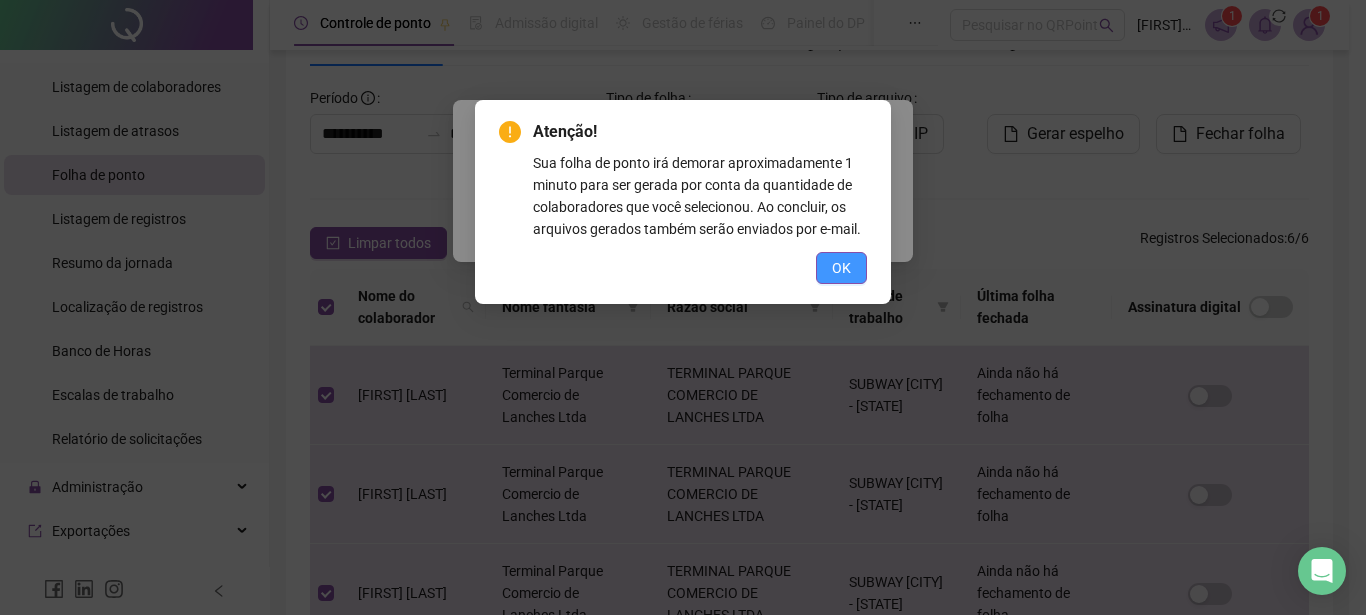 click on "OK" at bounding box center (841, 268) 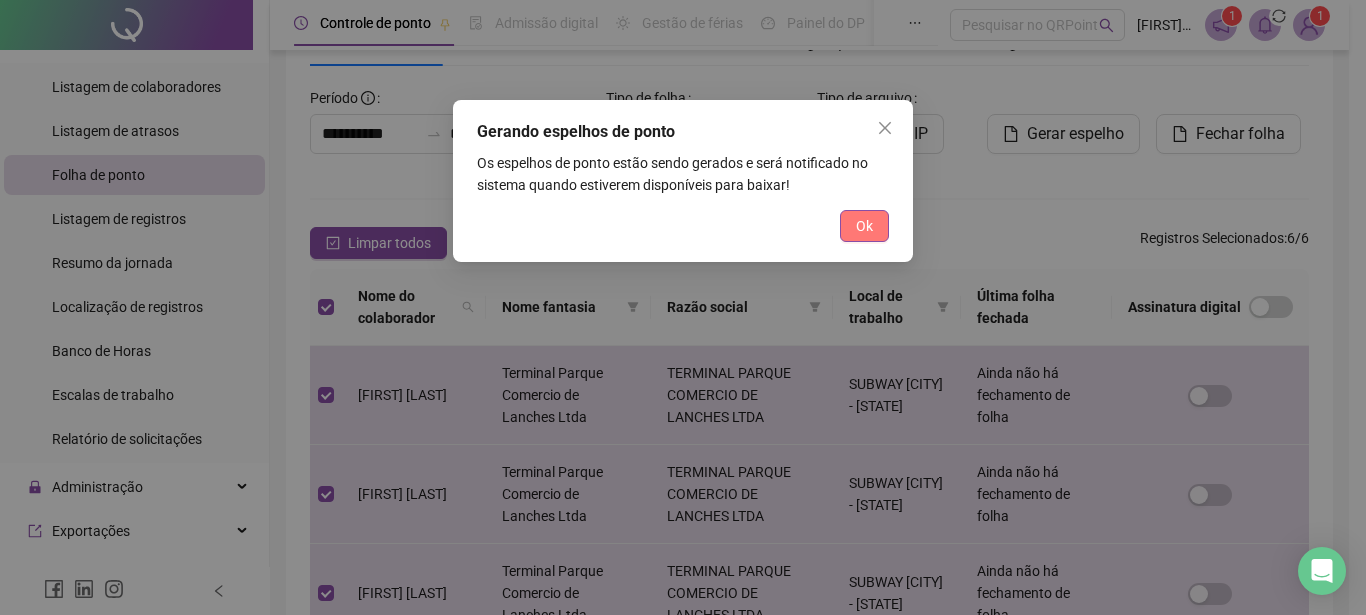 click on "Ok" at bounding box center [864, 226] 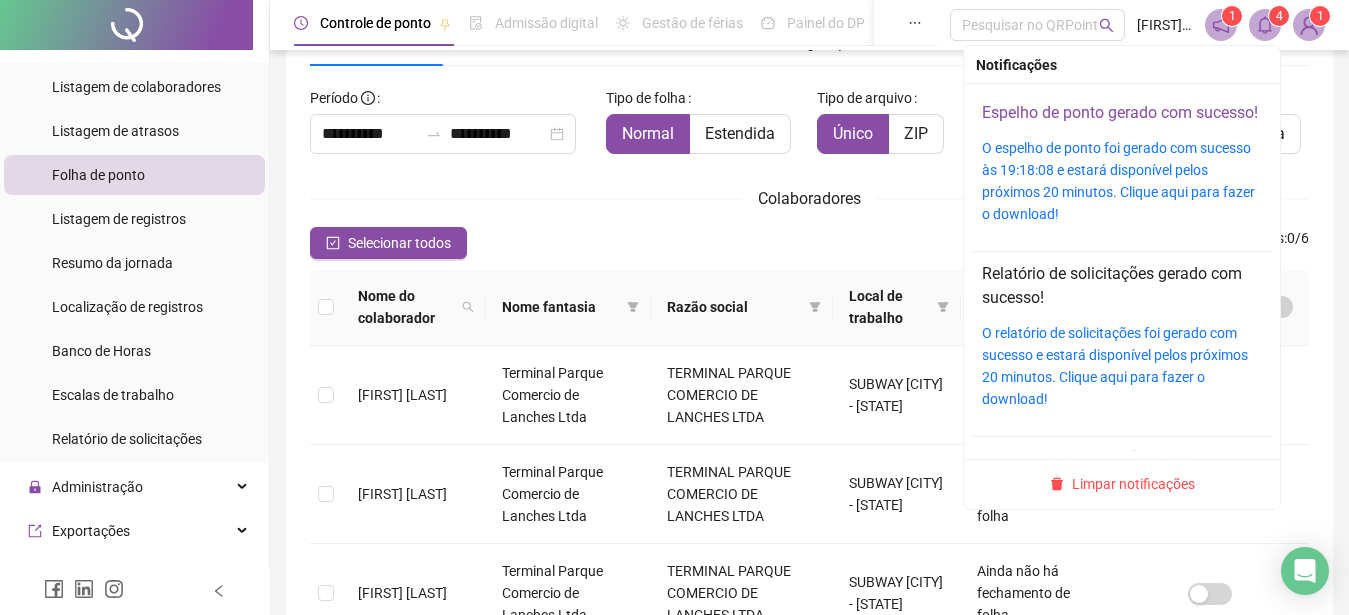 click on "Espelho de ponto gerado com sucesso!" at bounding box center (1120, 112) 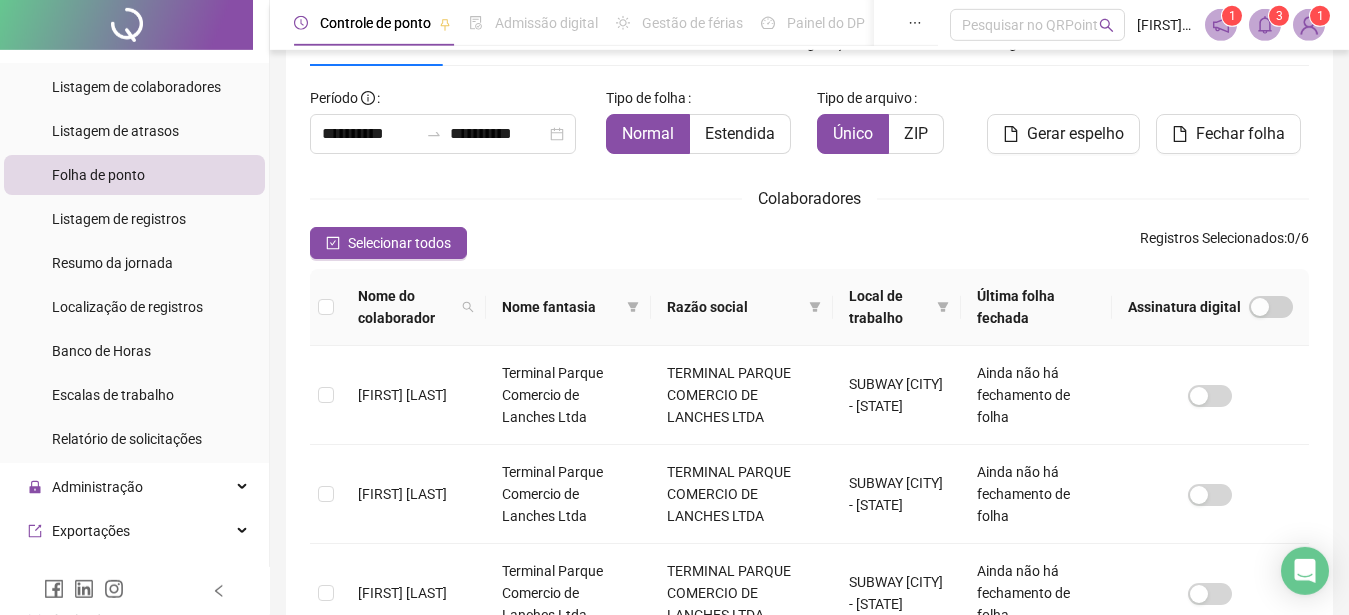 click on "**********" at bounding box center [809, 543] 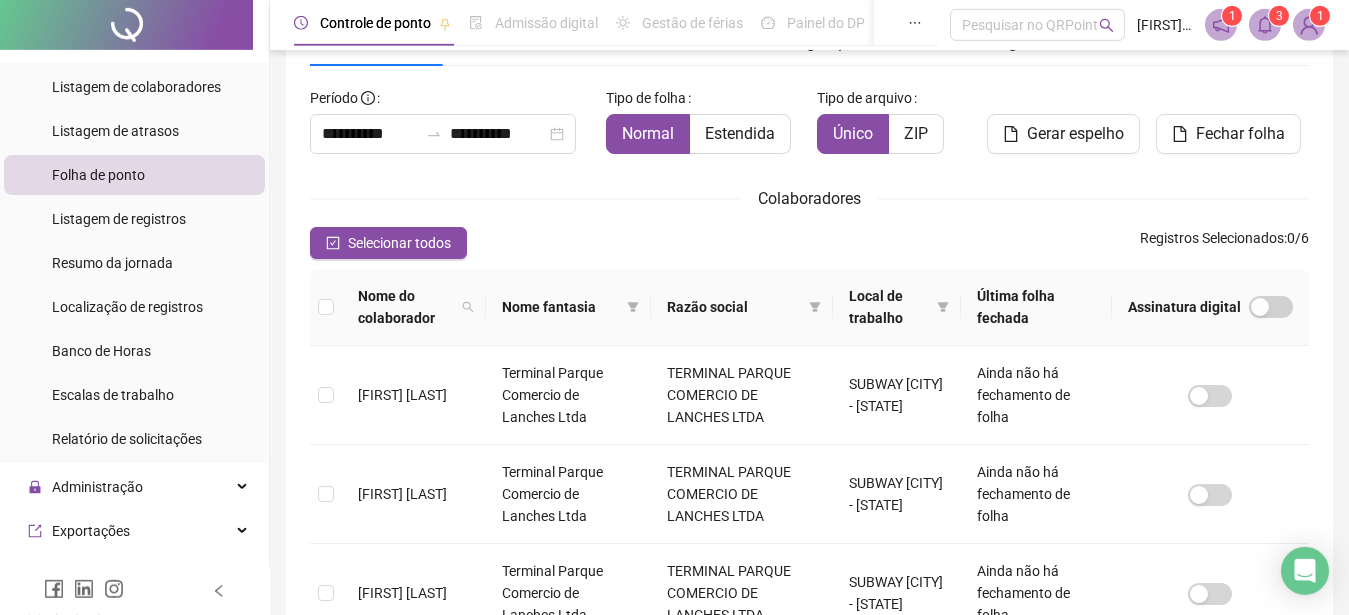 click at bounding box center (1309, 25) 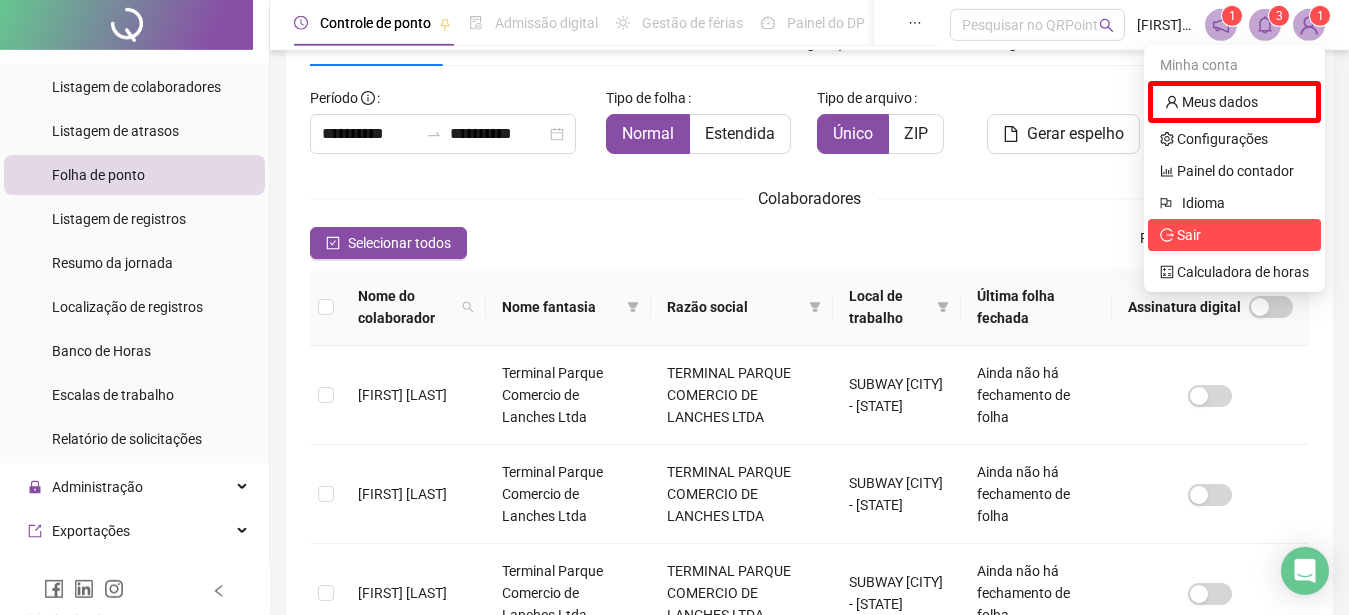 click on "Sair" at bounding box center [1189, 235] 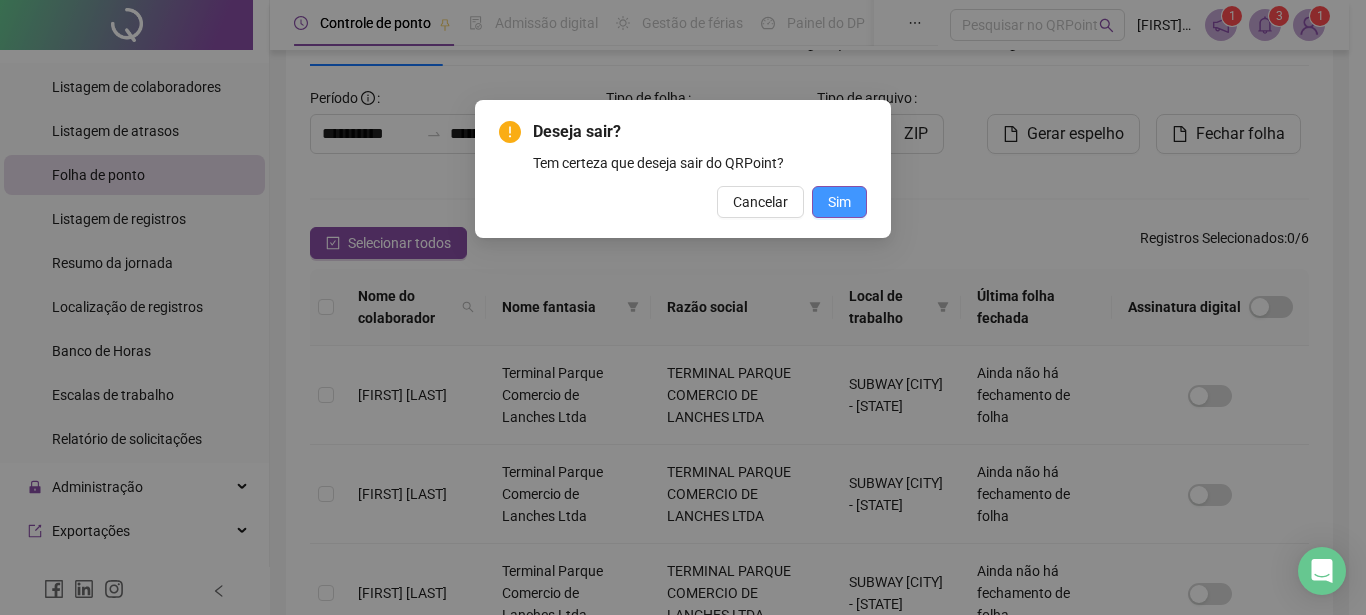 click on "Sim" at bounding box center [839, 202] 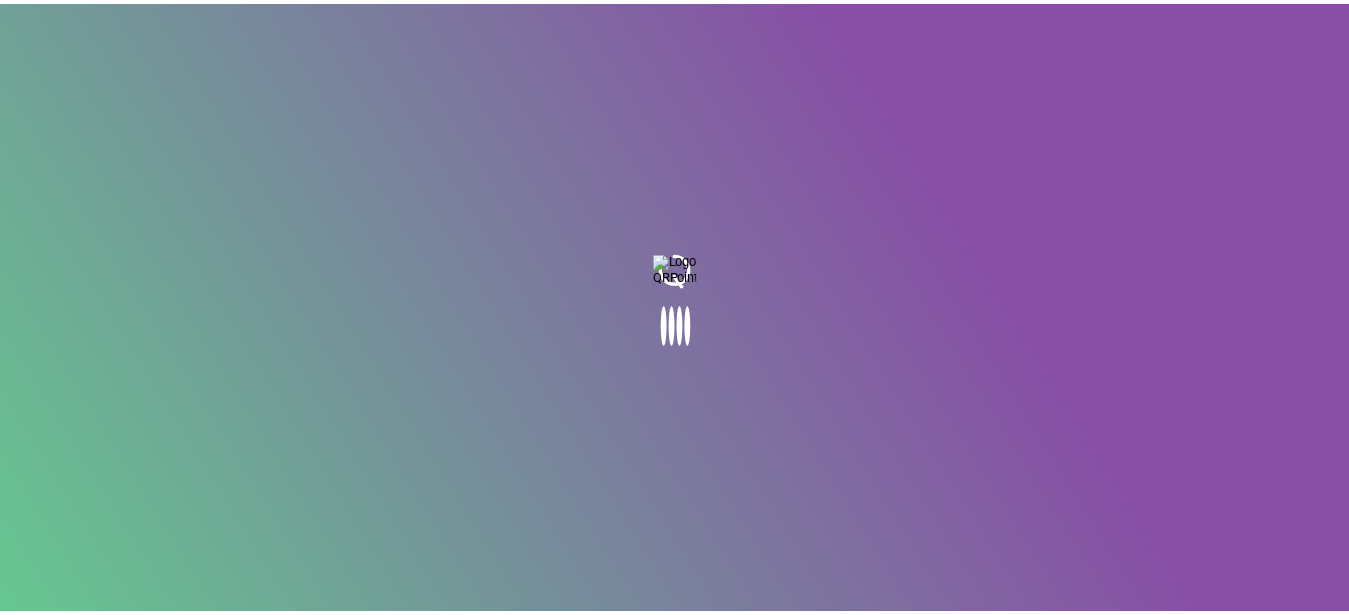 scroll, scrollTop: 0, scrollLeft: 0, axis: both 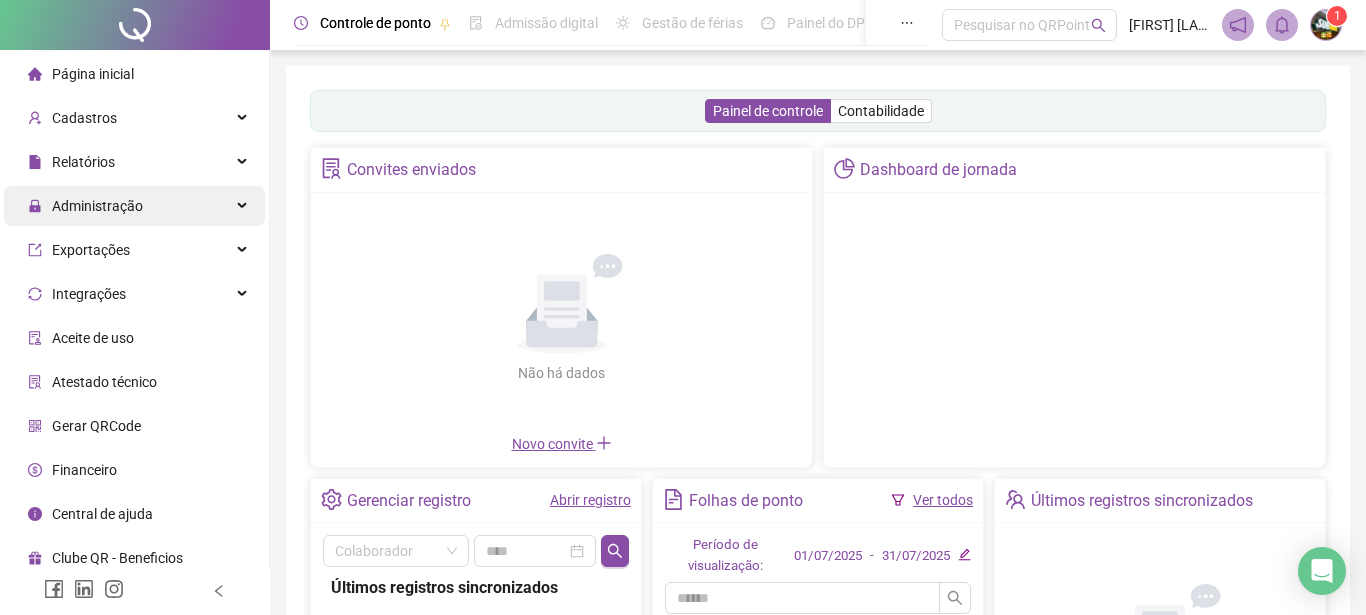 click on "Administração" at bounding box center (134, 206) 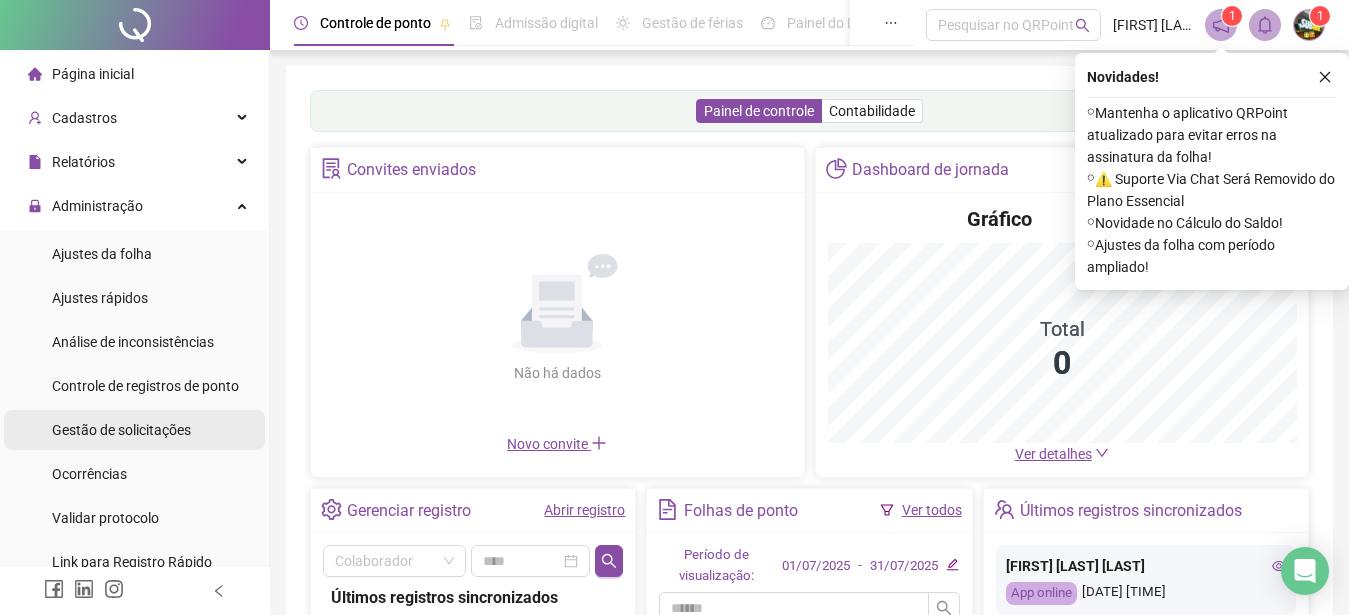 click on "Gestão de solicitações" at bounding box center (121, 430) 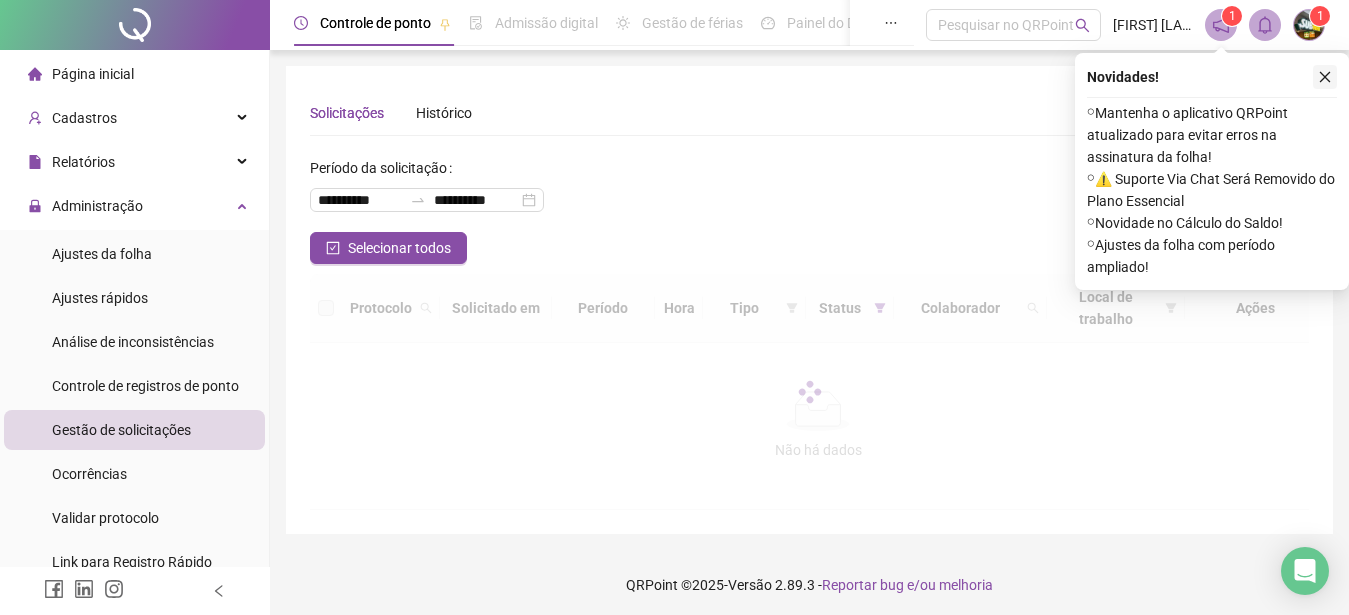 click 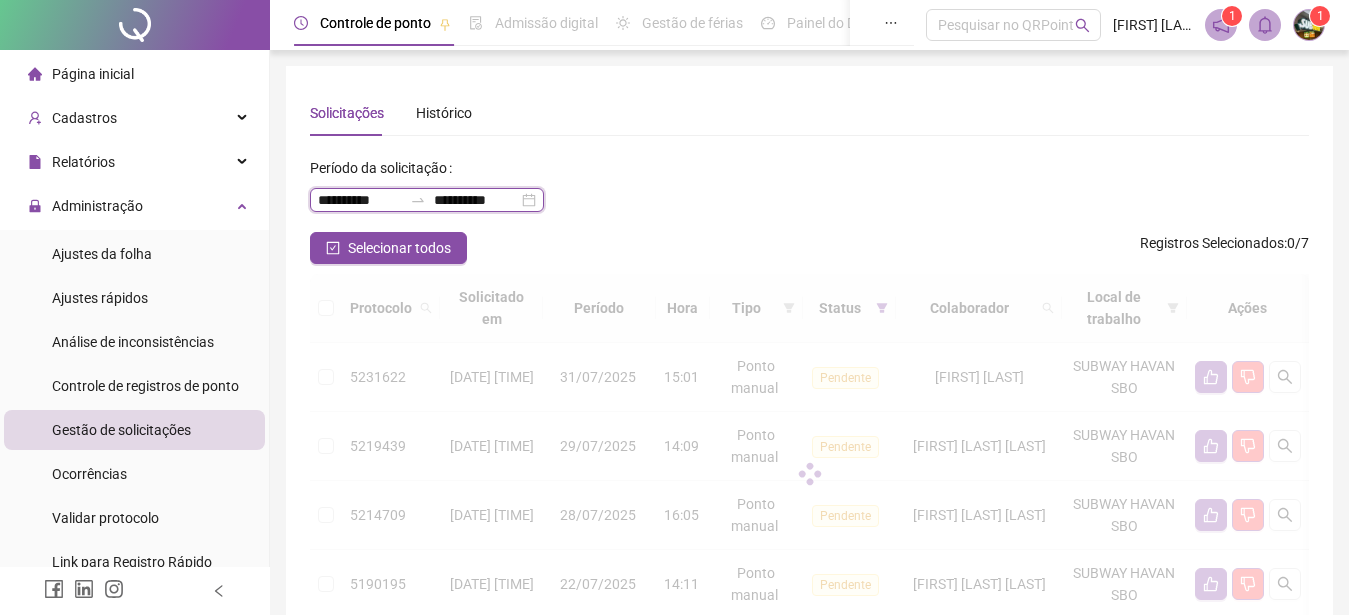 click on "**********" at bounding box center (360, 200) 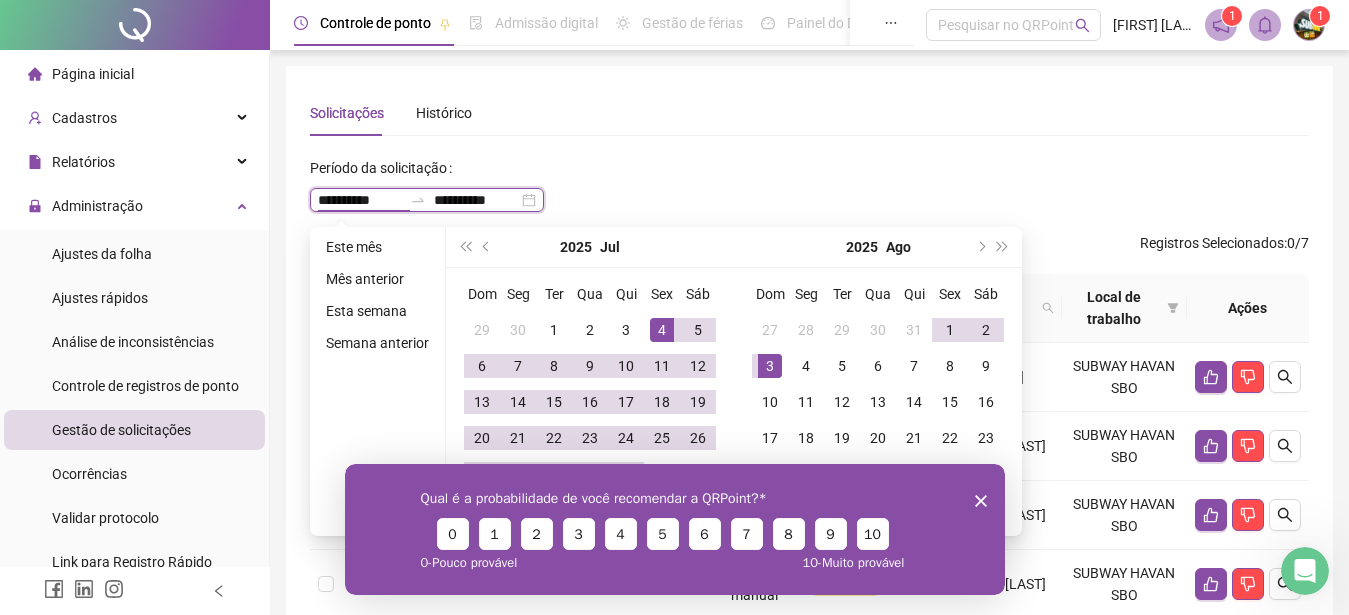 scroll, scrollTop: 0, scrollLeft: 0, axis: both 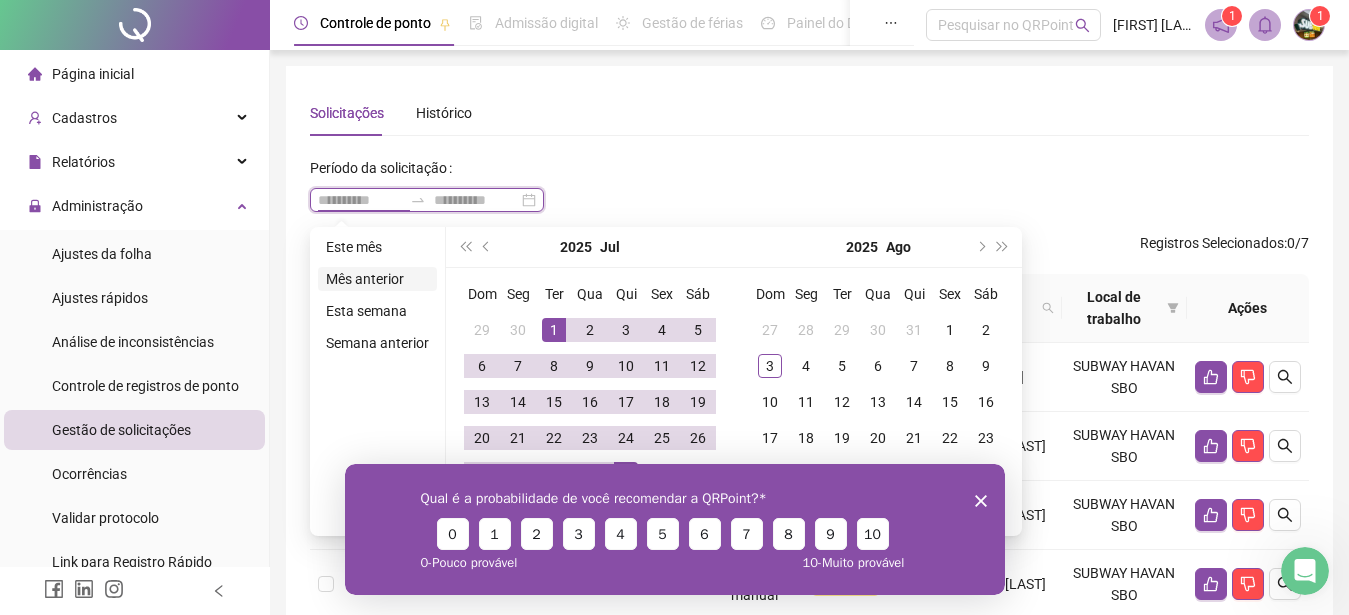 type on "**********" 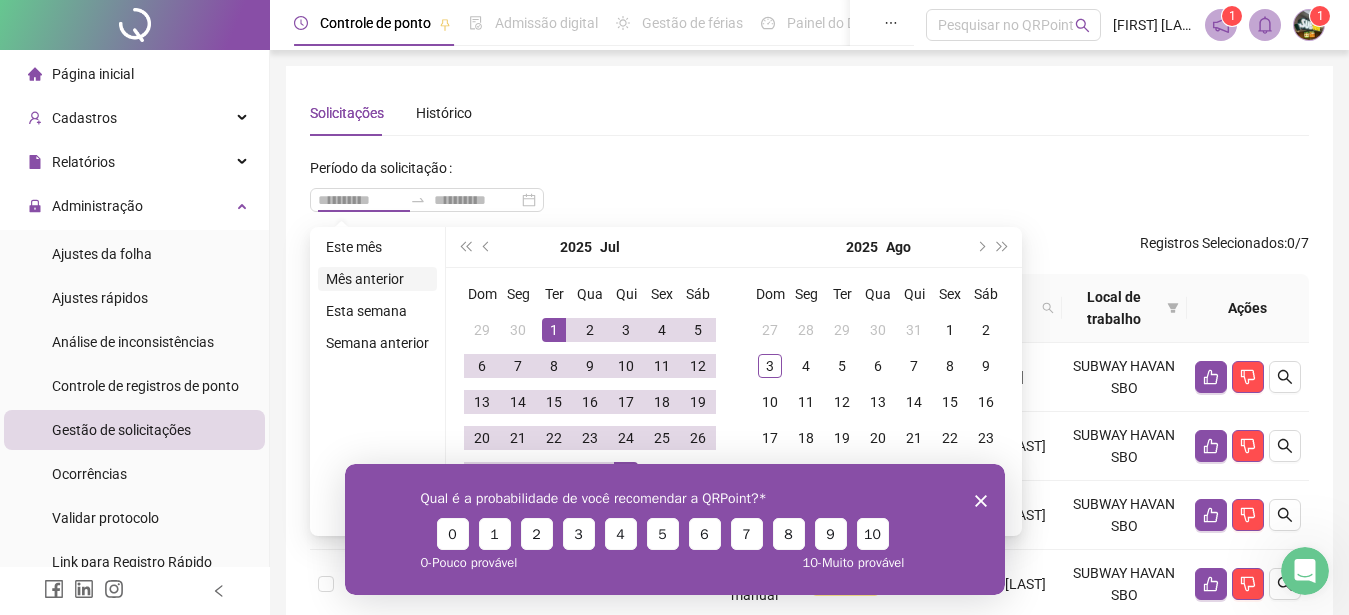 click on "Mês anterior" at bounding box center (377, 279) 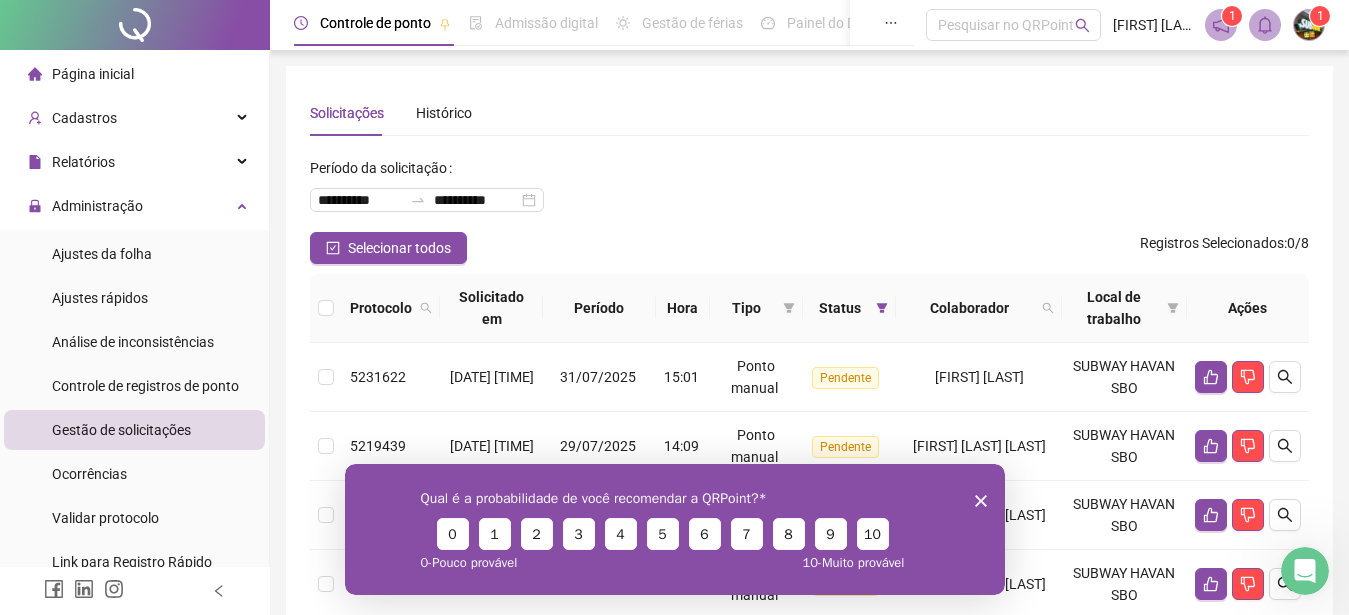 click 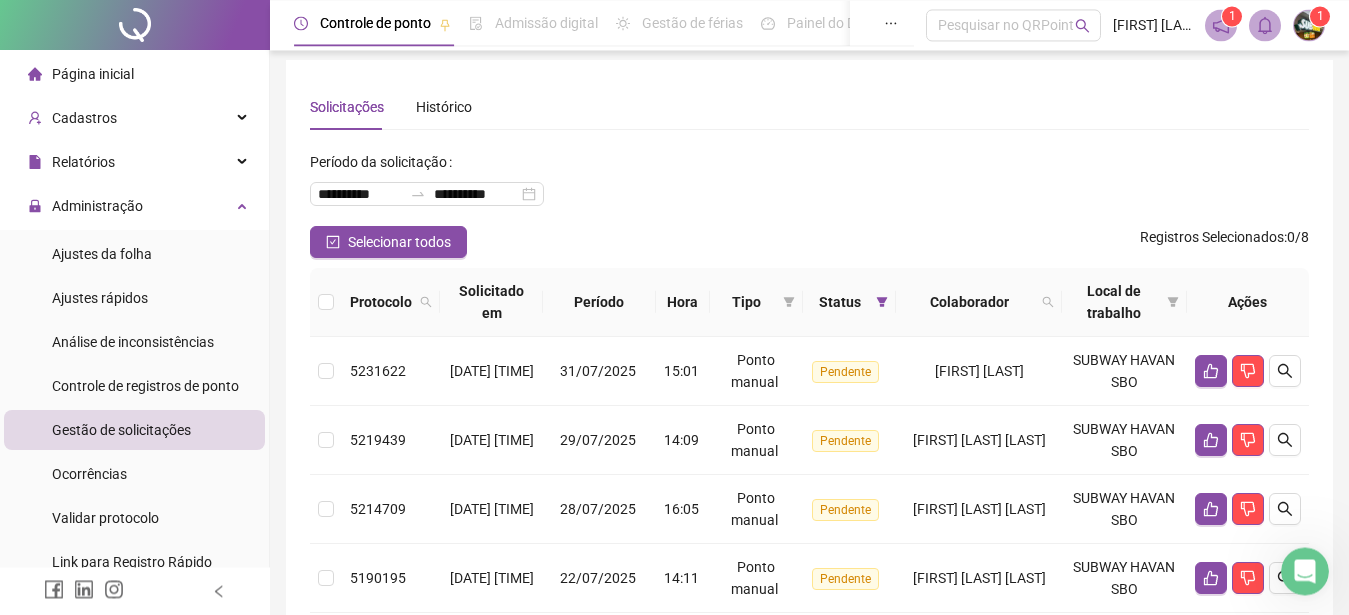 scroll, scrollTop: 239, scrollLeft: 0, axis: vertical 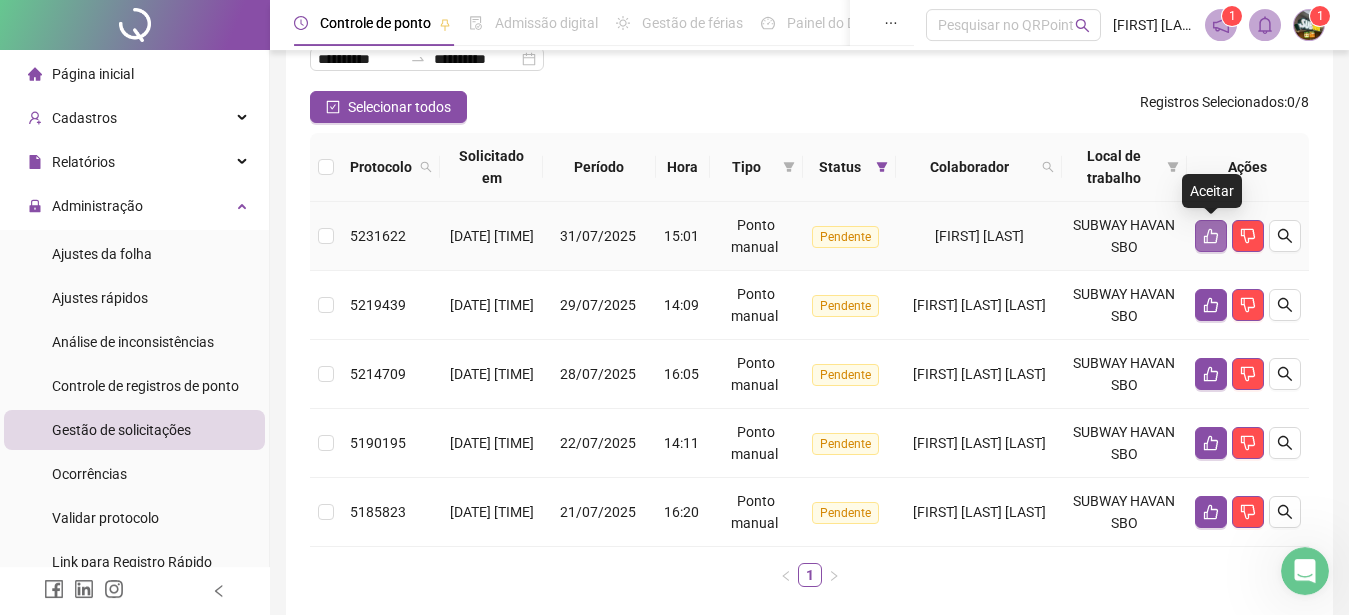 click 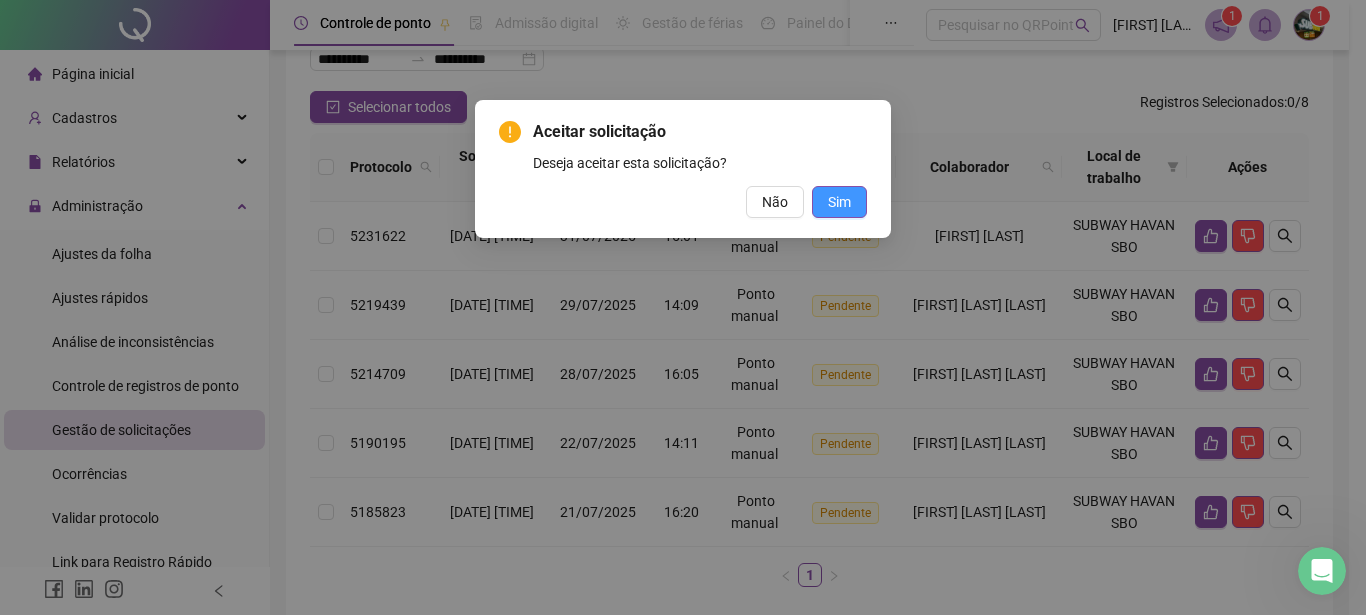 click on "Sim" at bounding box center (839, 202) 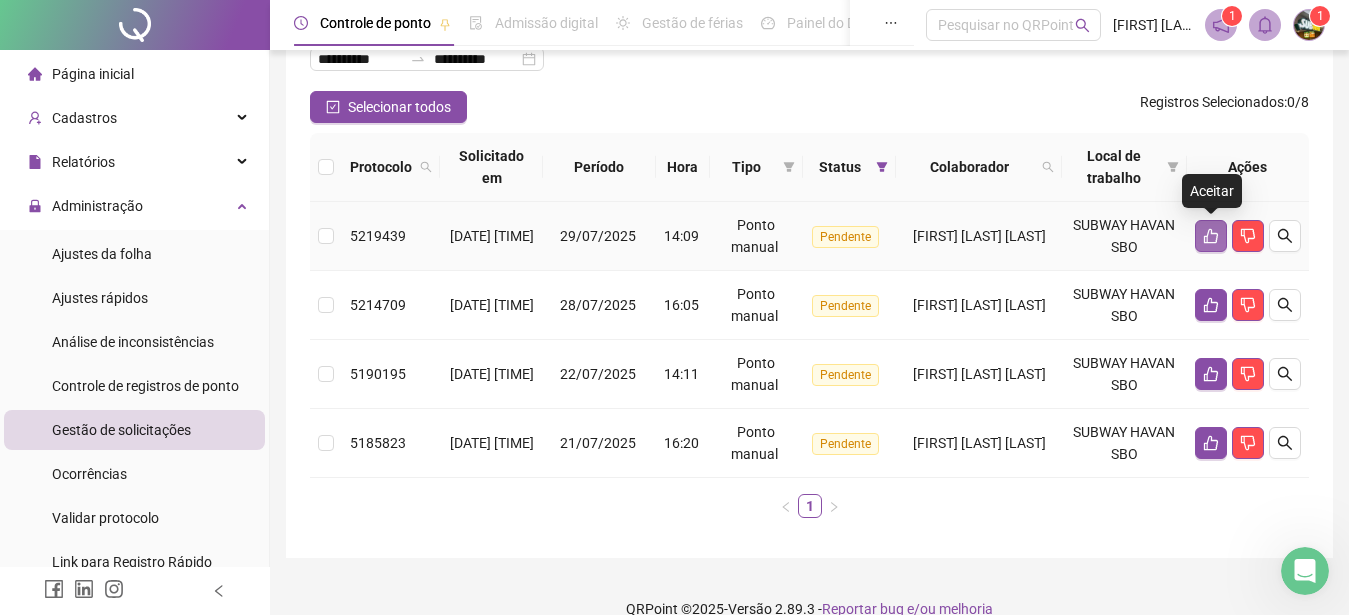 click 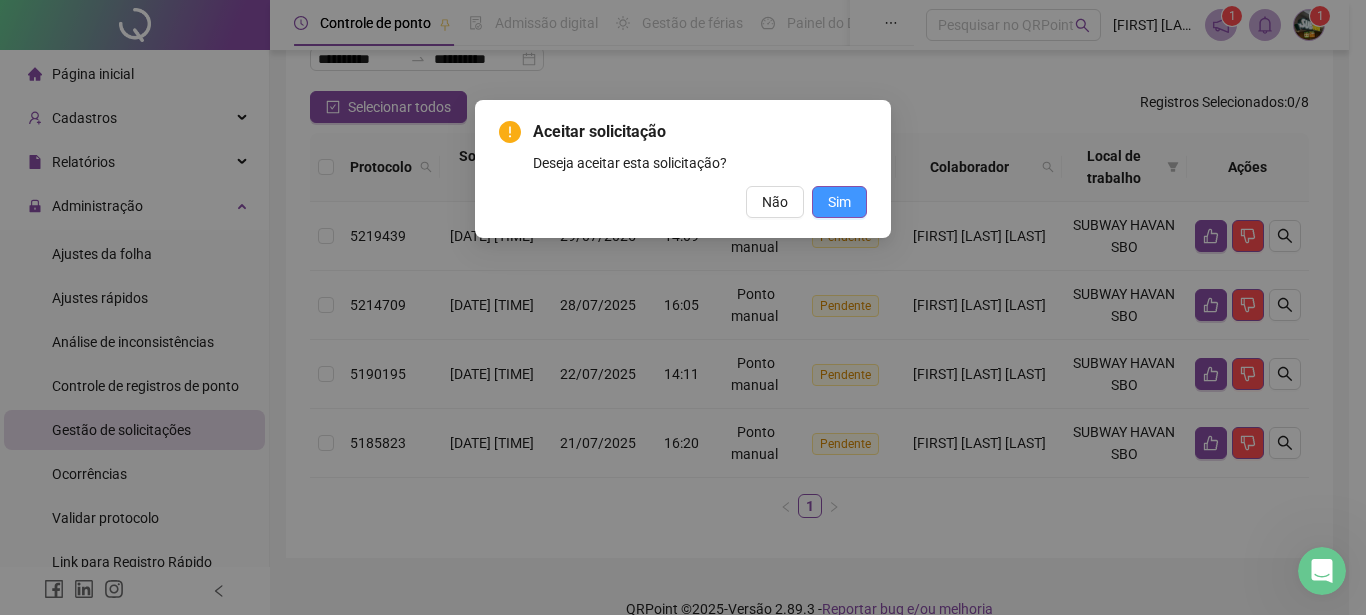 click on "Sim" at bounding box center [839, 202] 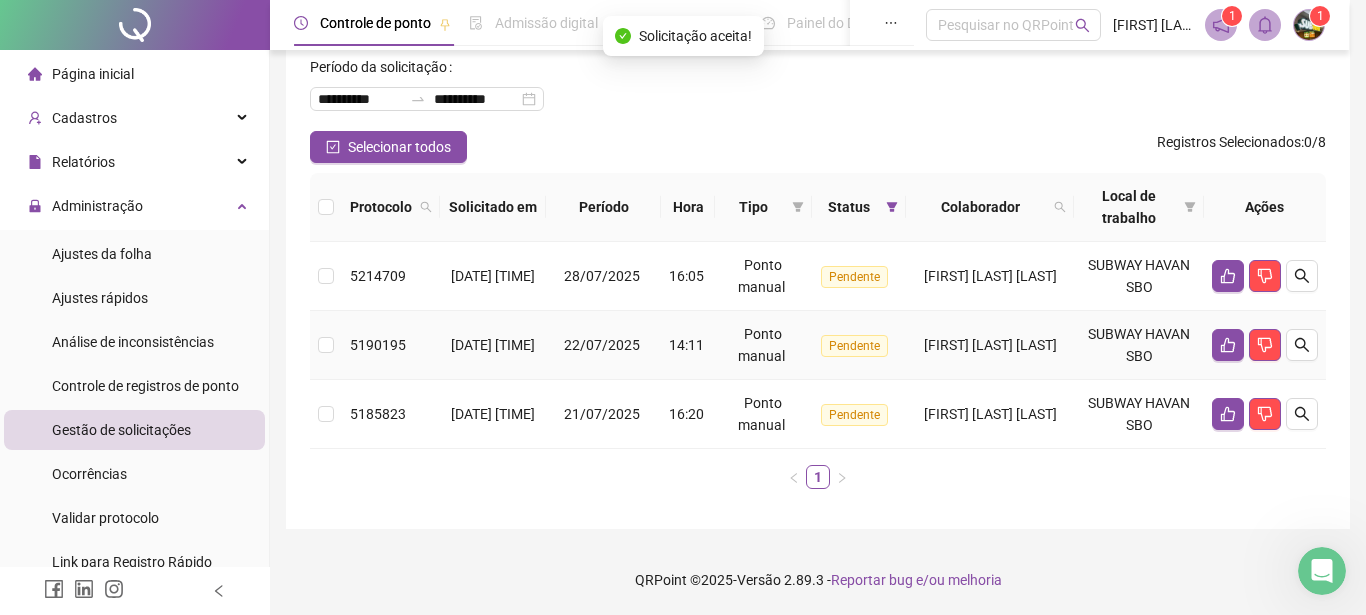 scroll, scrollTop: 101, scrollLeft: 0, axis: vertical 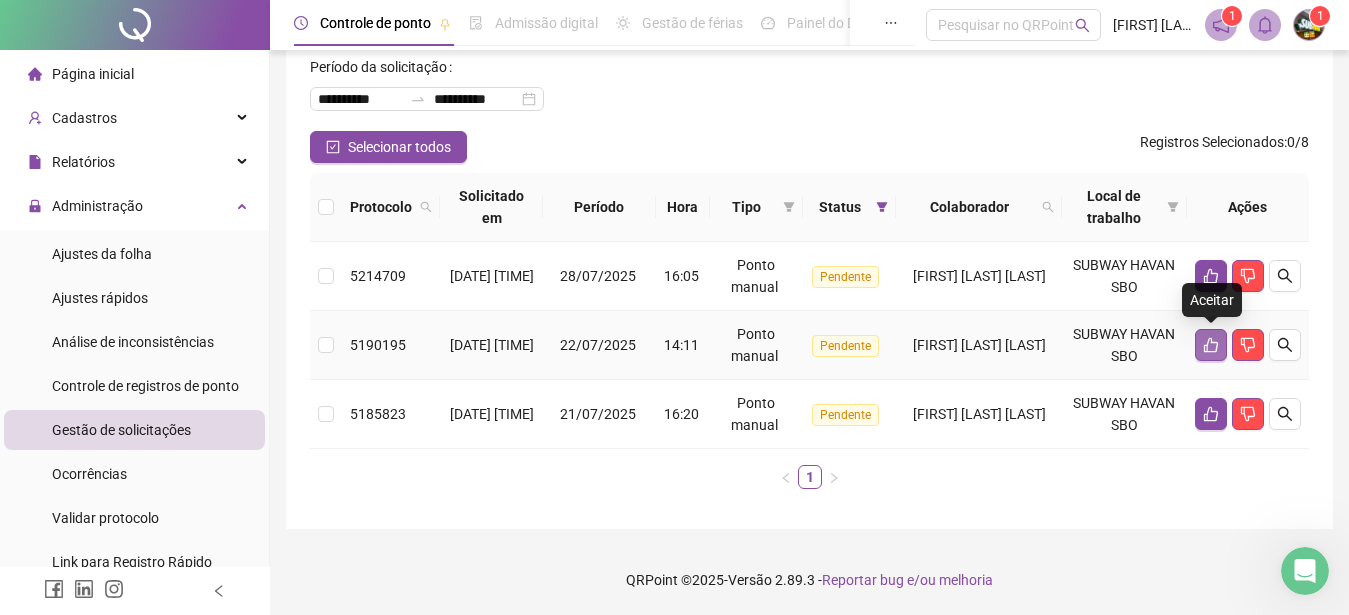 click 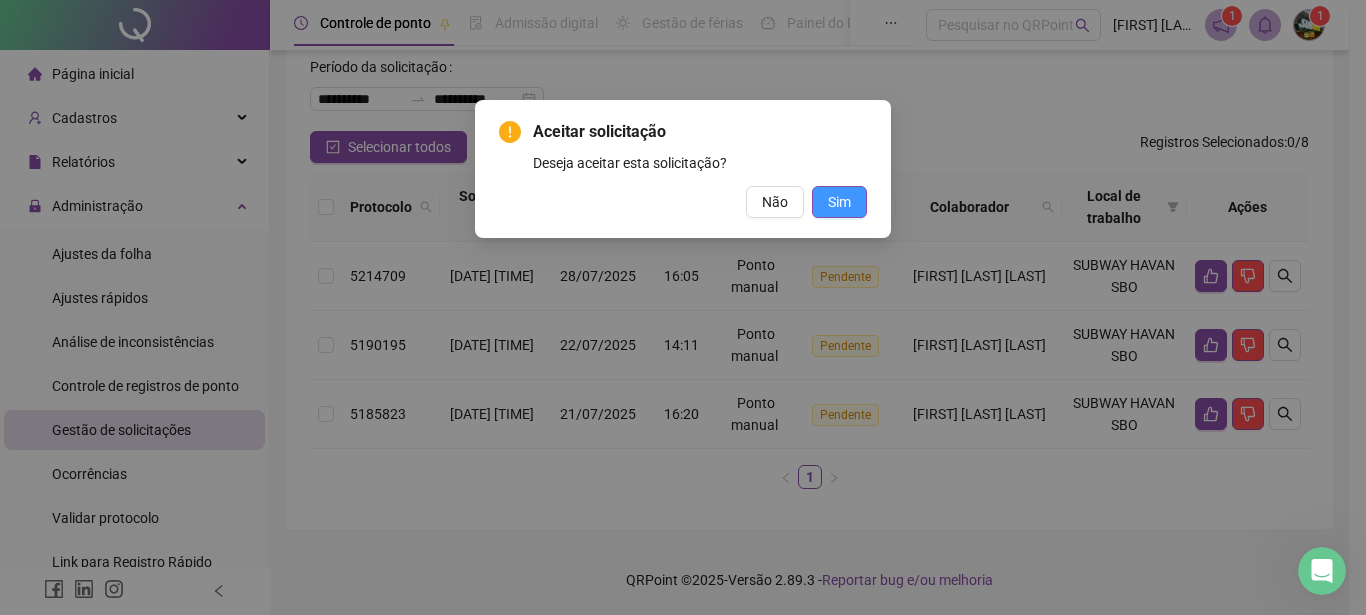 click on "Sim" at bounding box center [839, 202] 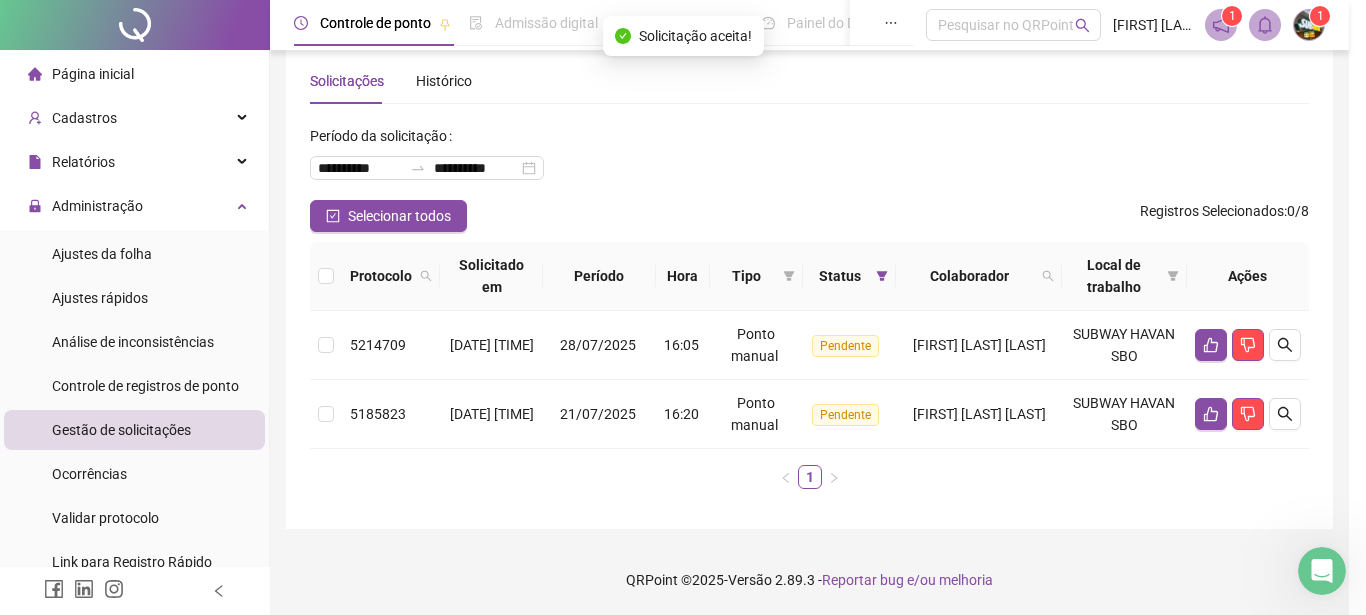 scroll, scrollTop: 32, scrollLeft: 0, axis: vertical 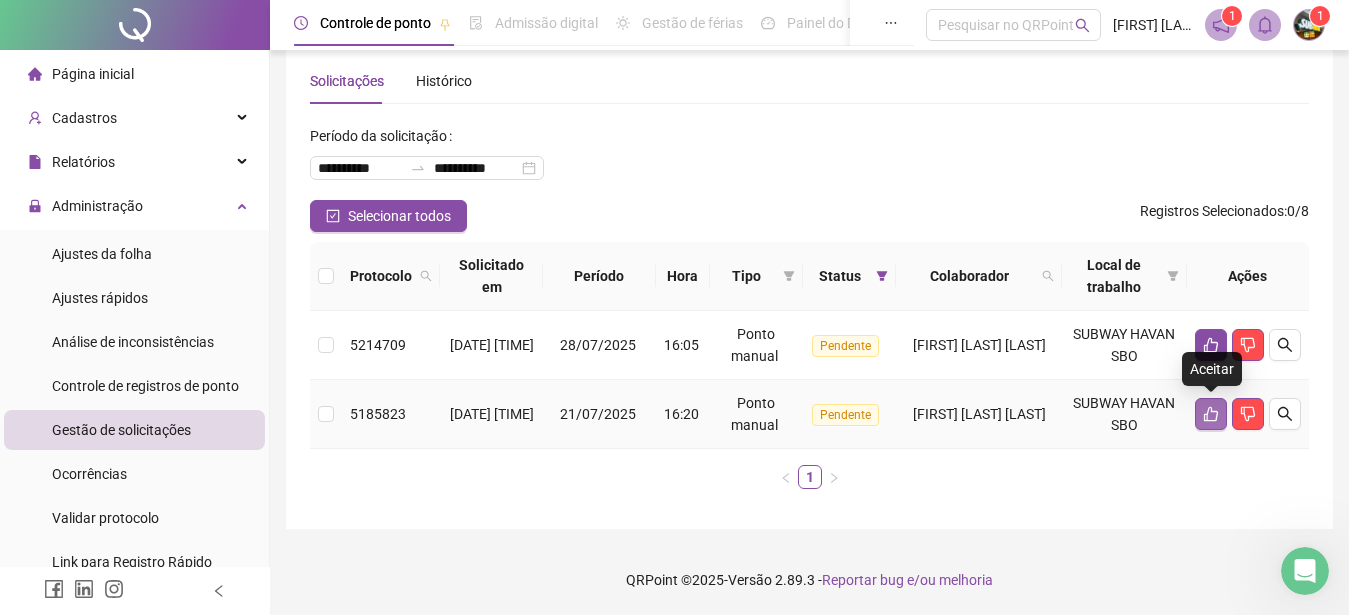 click 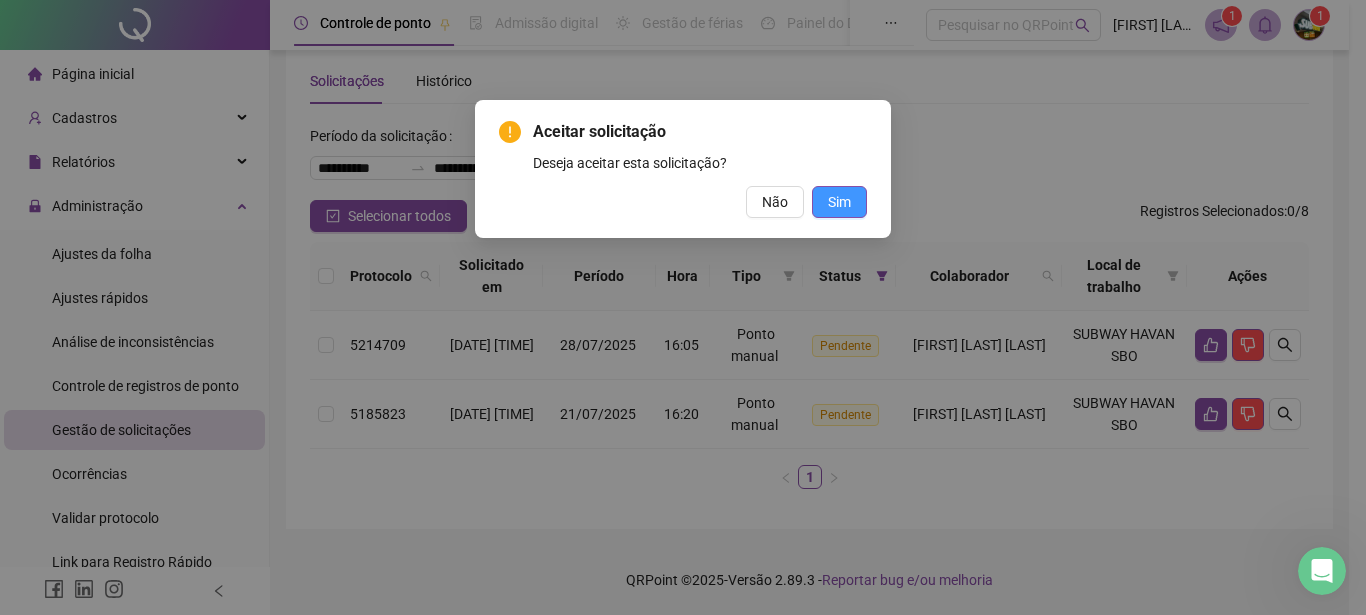 click on "Sim" at bounding box center (839, 202) 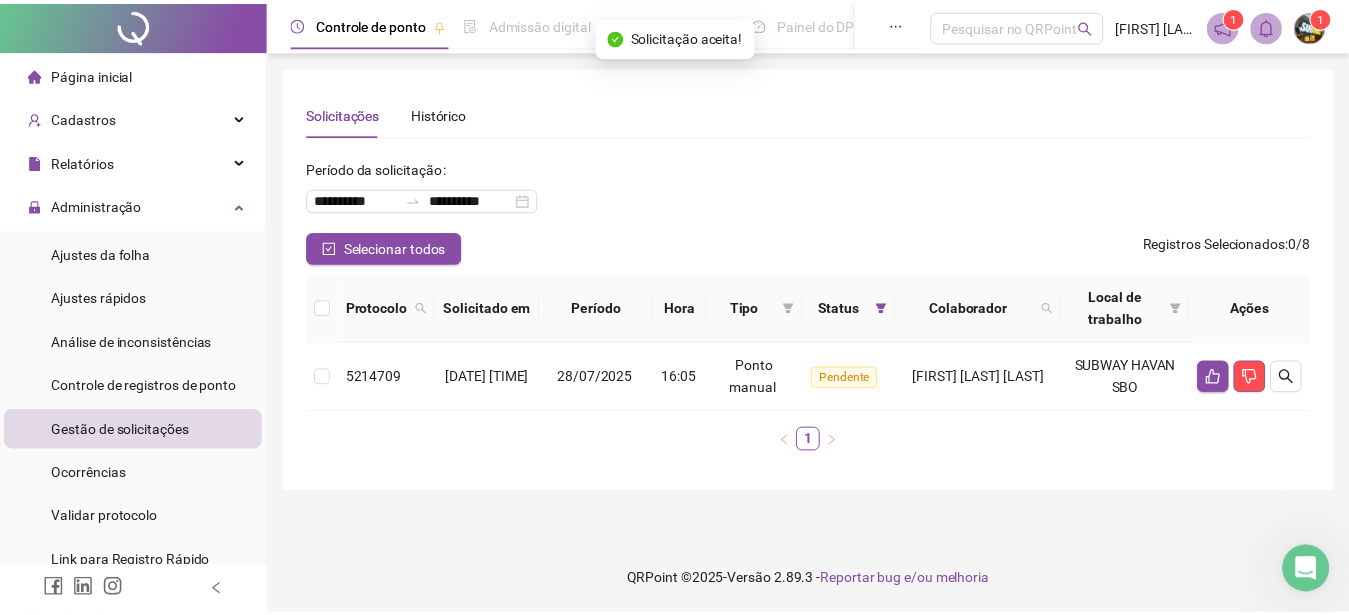 scroll, scrollTop: 0, scrollLeft: 0, axis: both 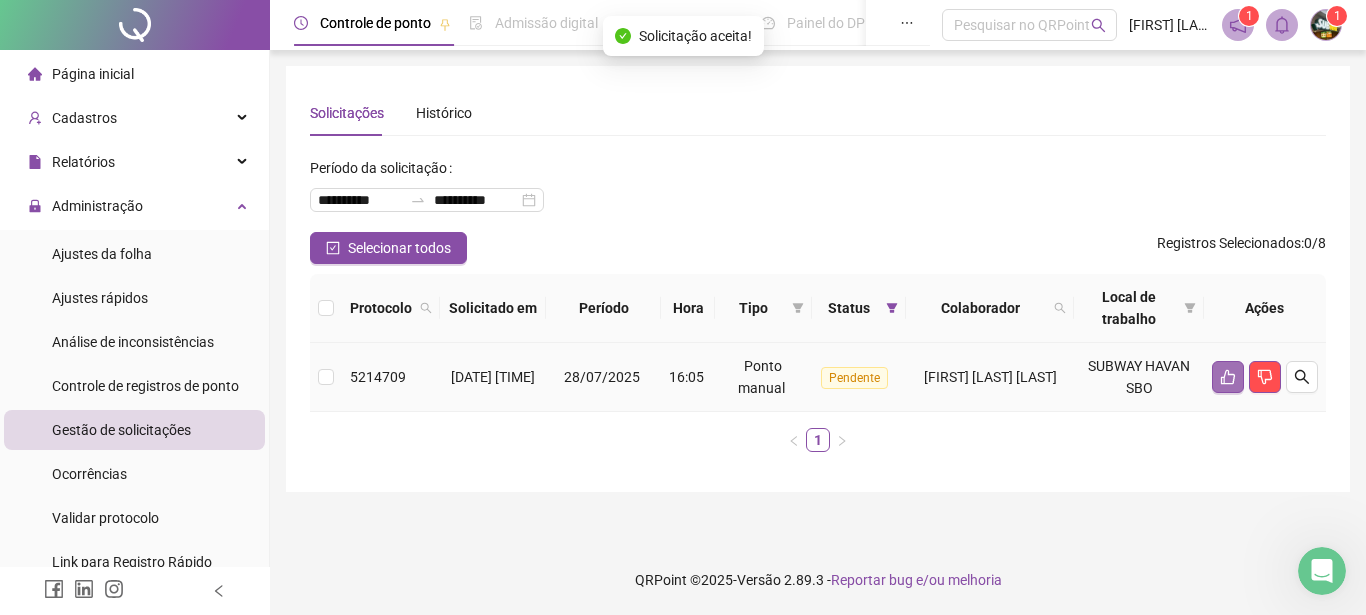 click 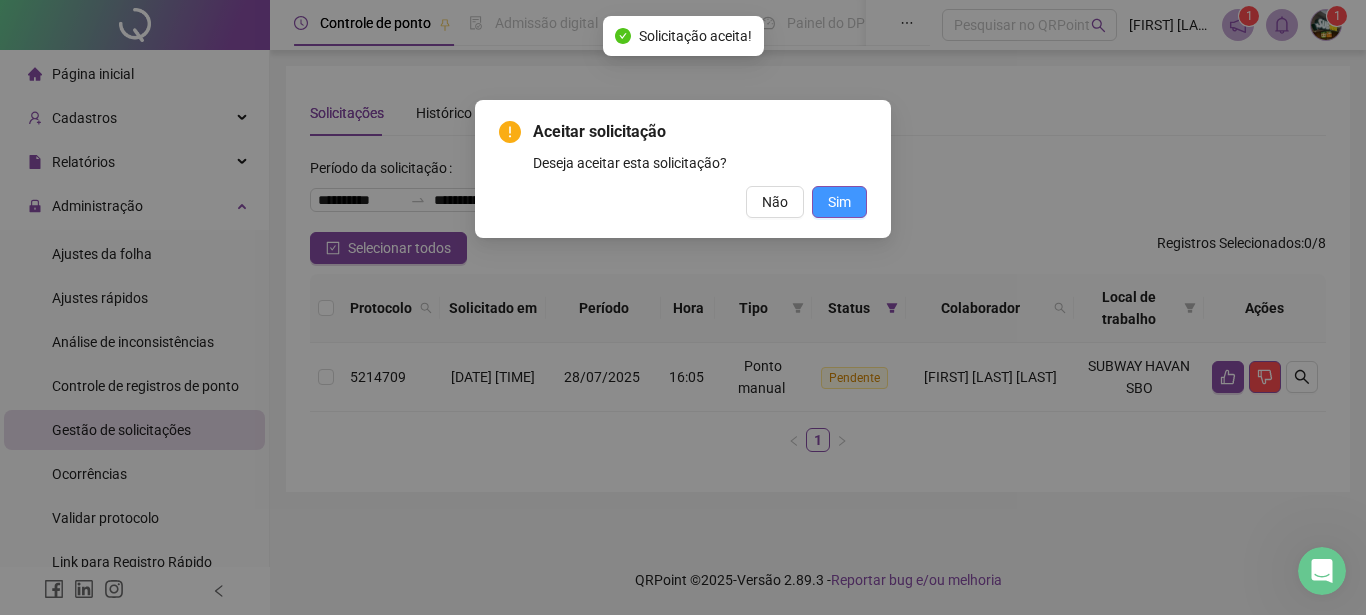click on "Sim" at bounding box center [839, 202] 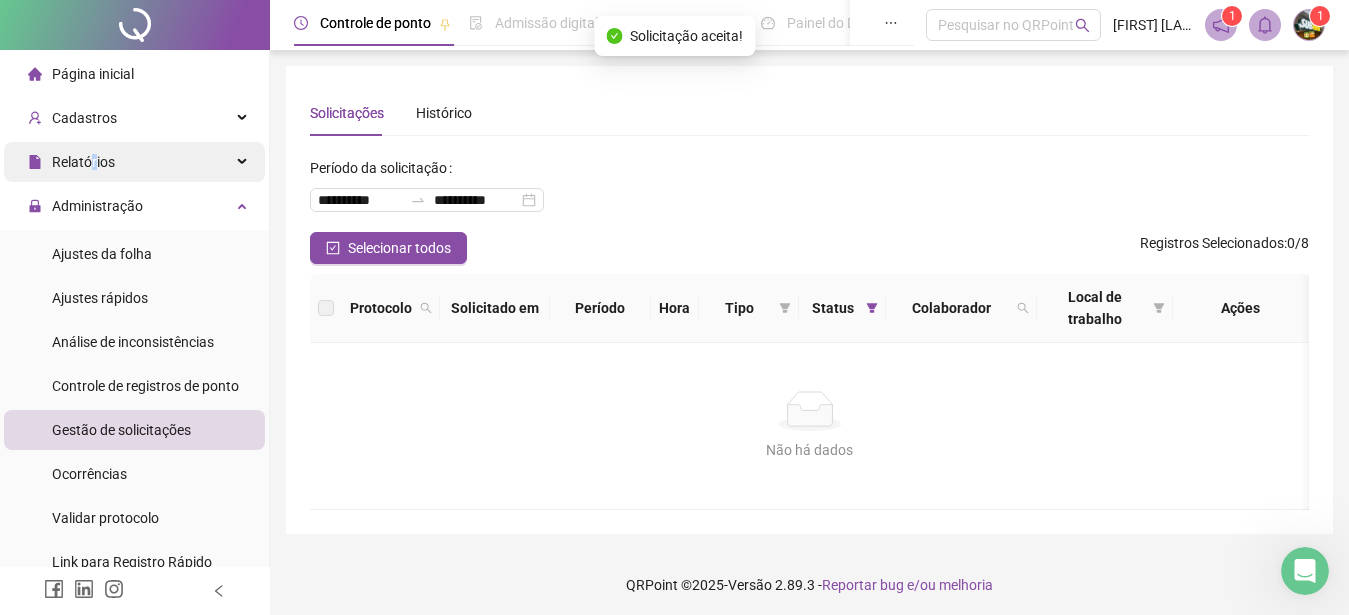 click on "Relatórios" at bounding box center [83, 162] 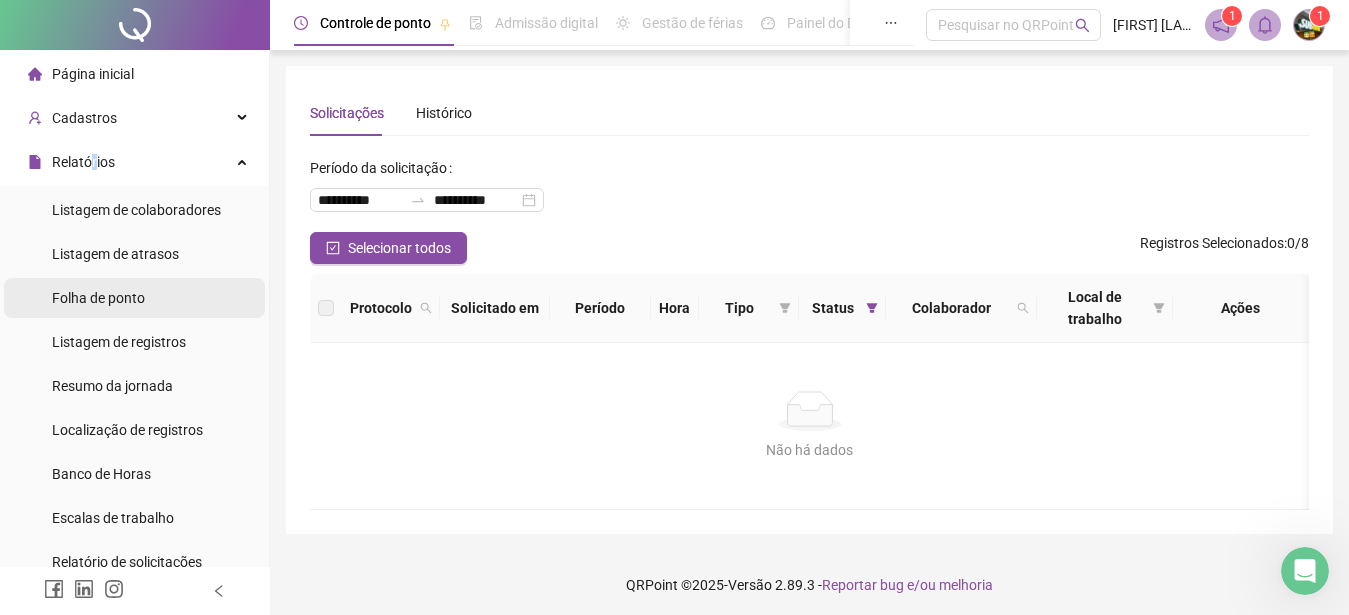 click on "Folha de ponto" at bounding box center [98, 298] 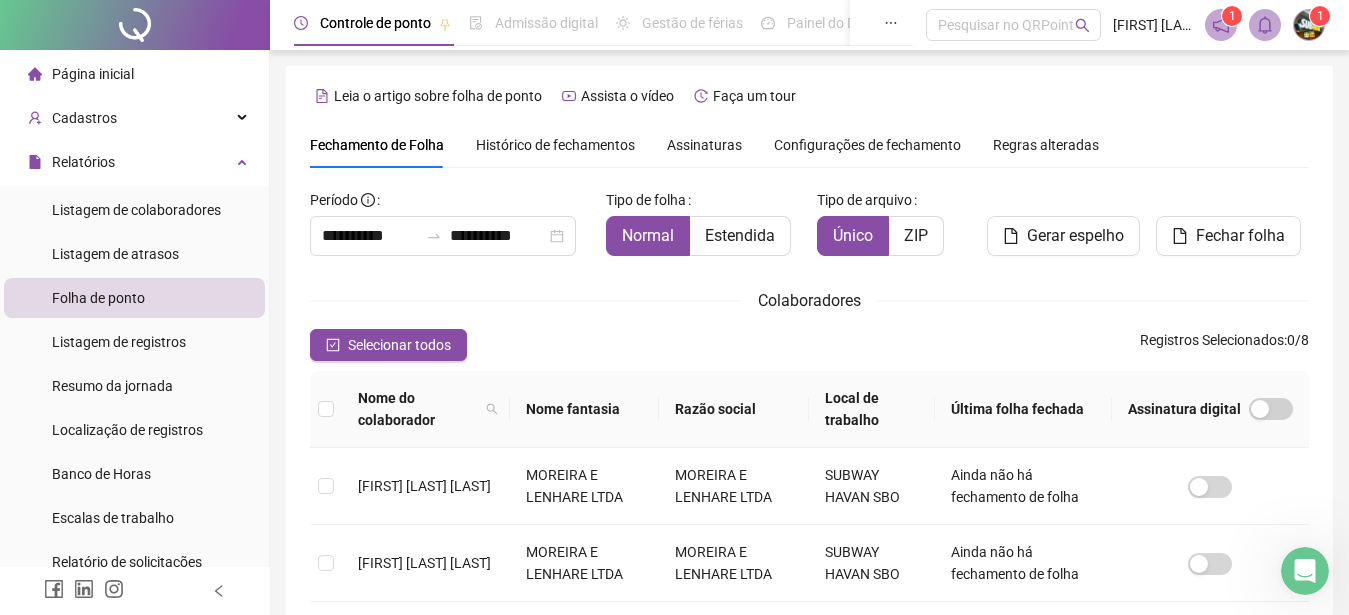 scroll, scrollTop: 102, scrollLeft: 0, axis: vertical 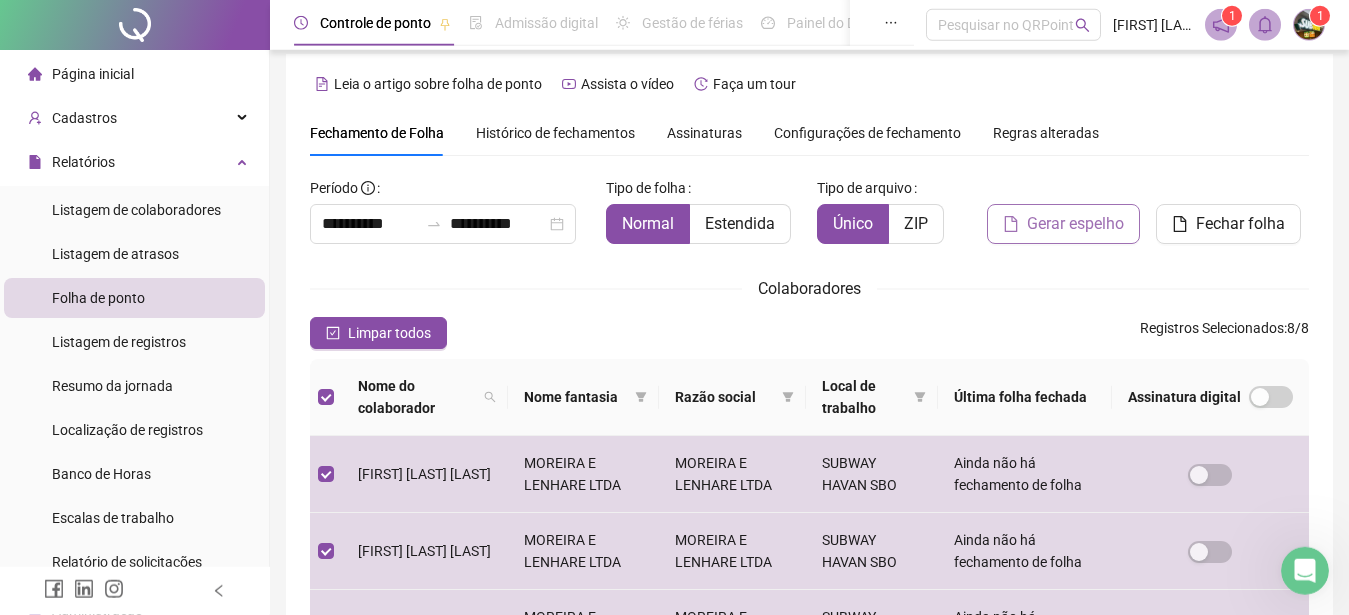 click on "Gerar espelho" at bounding box center [1075, 224] 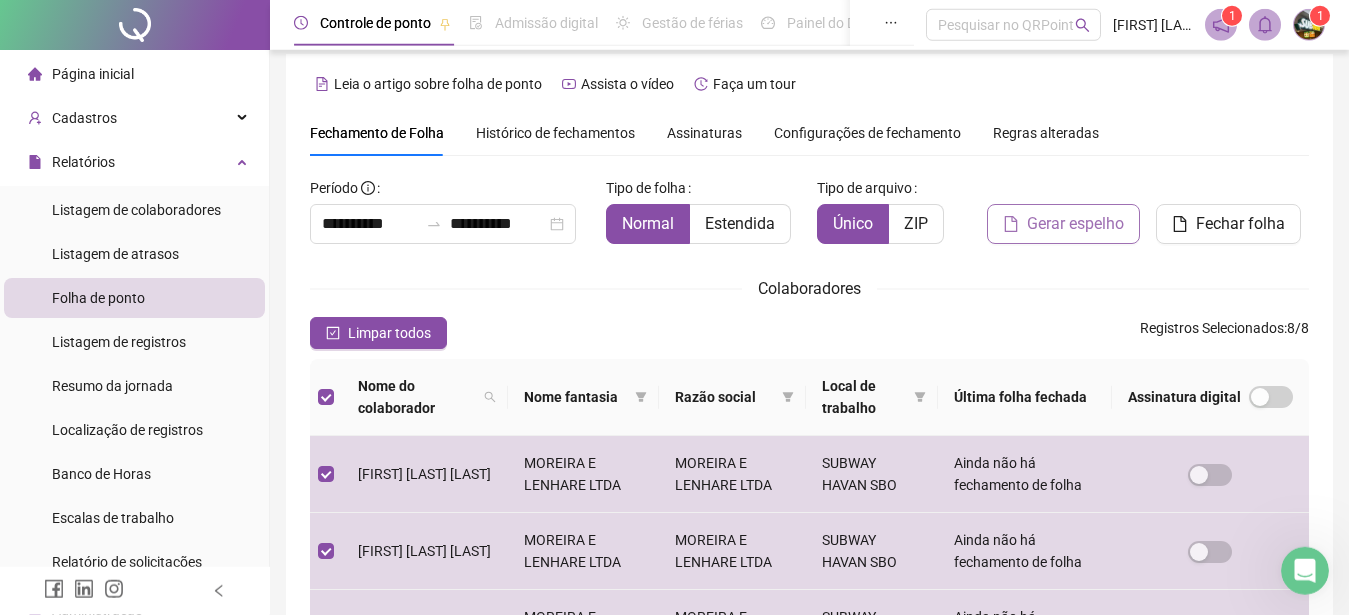 scroll, scrollTop: 102, scrollLeft: 0, axis: vertical 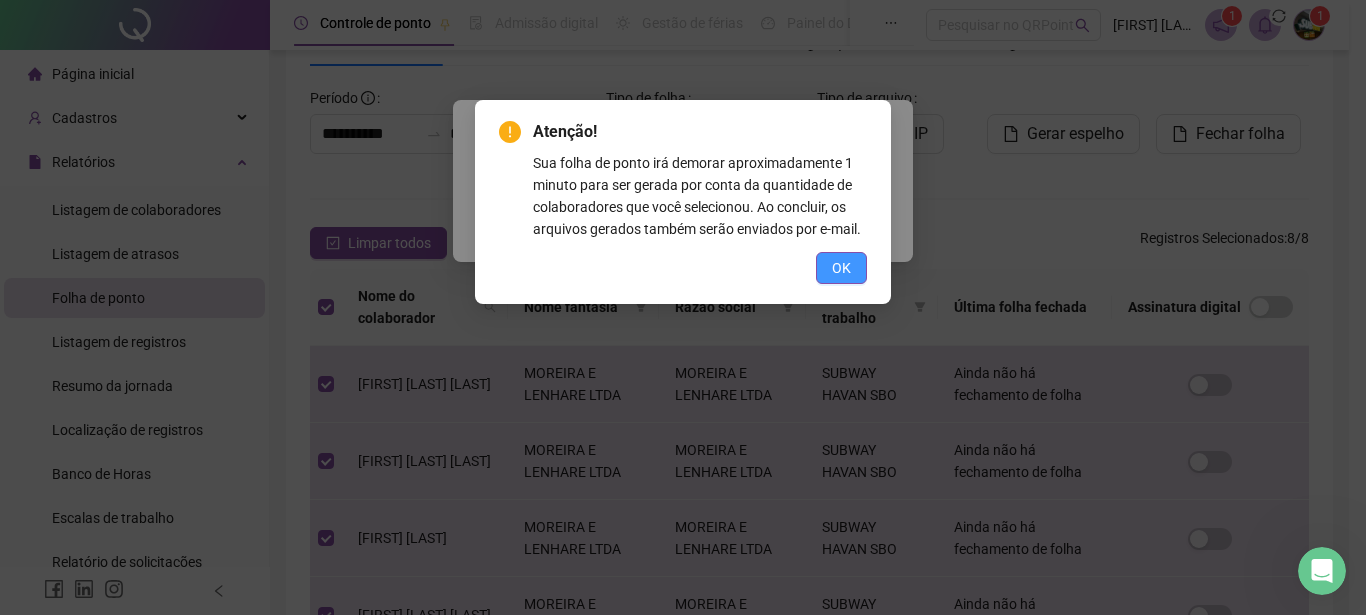 click on "OK" at bounding box center (841, 268) 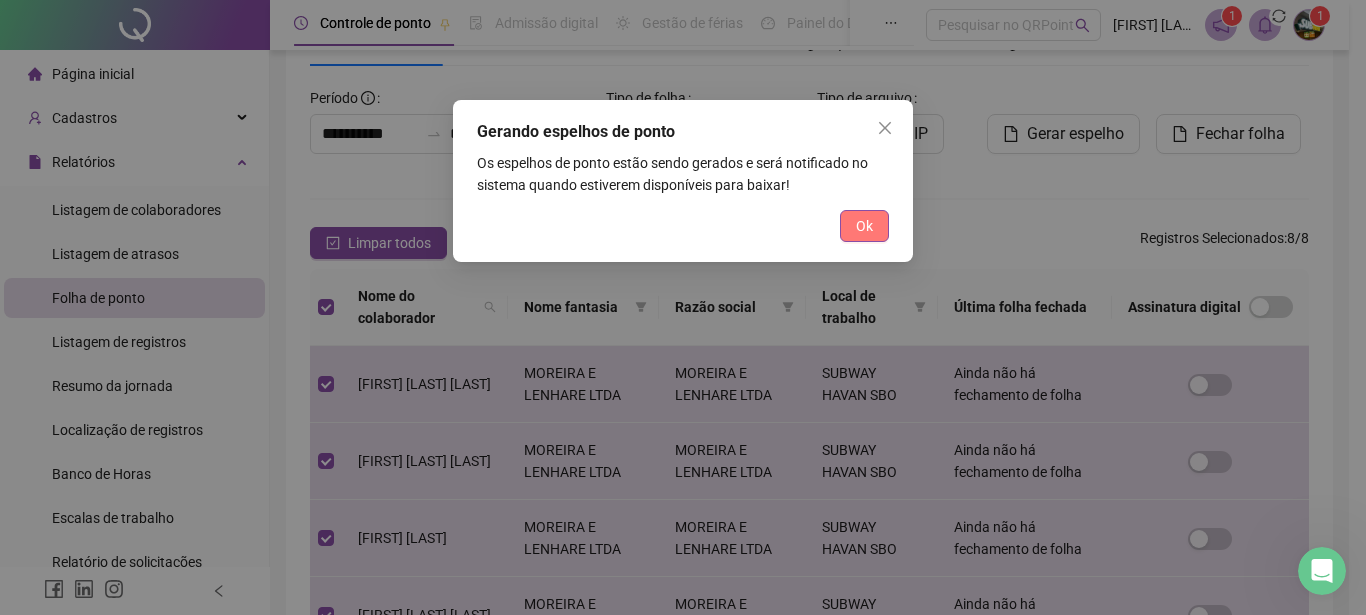 click on "Ok" at bounding box center [864, 226] 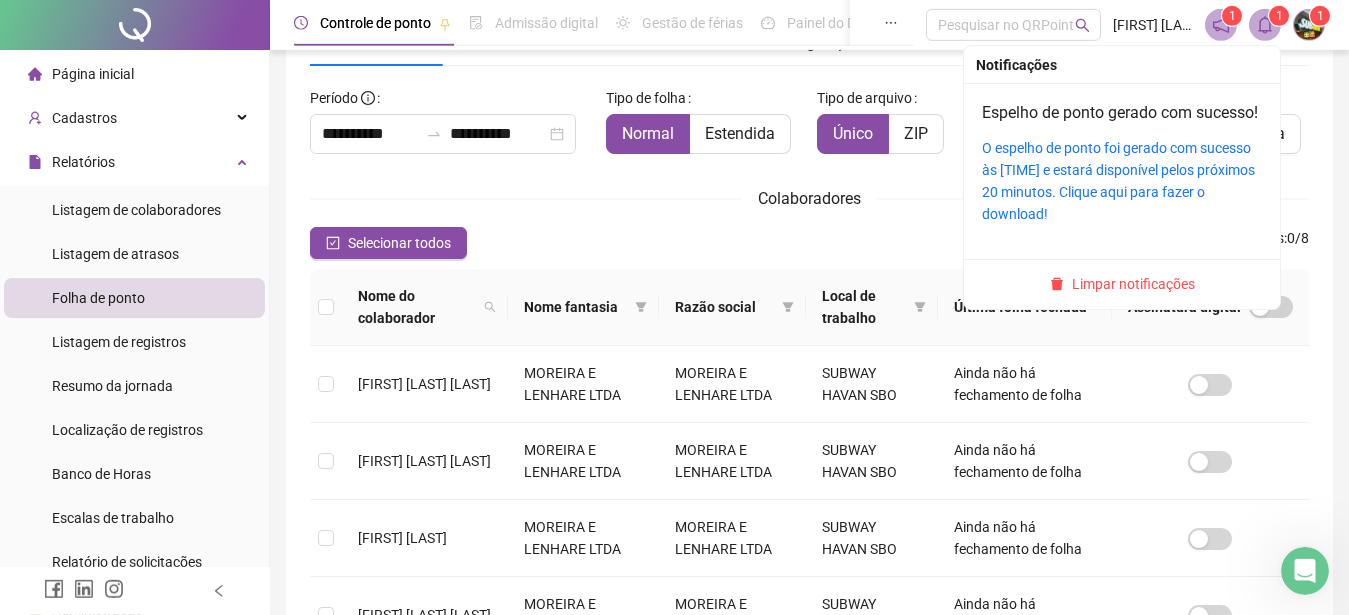 click 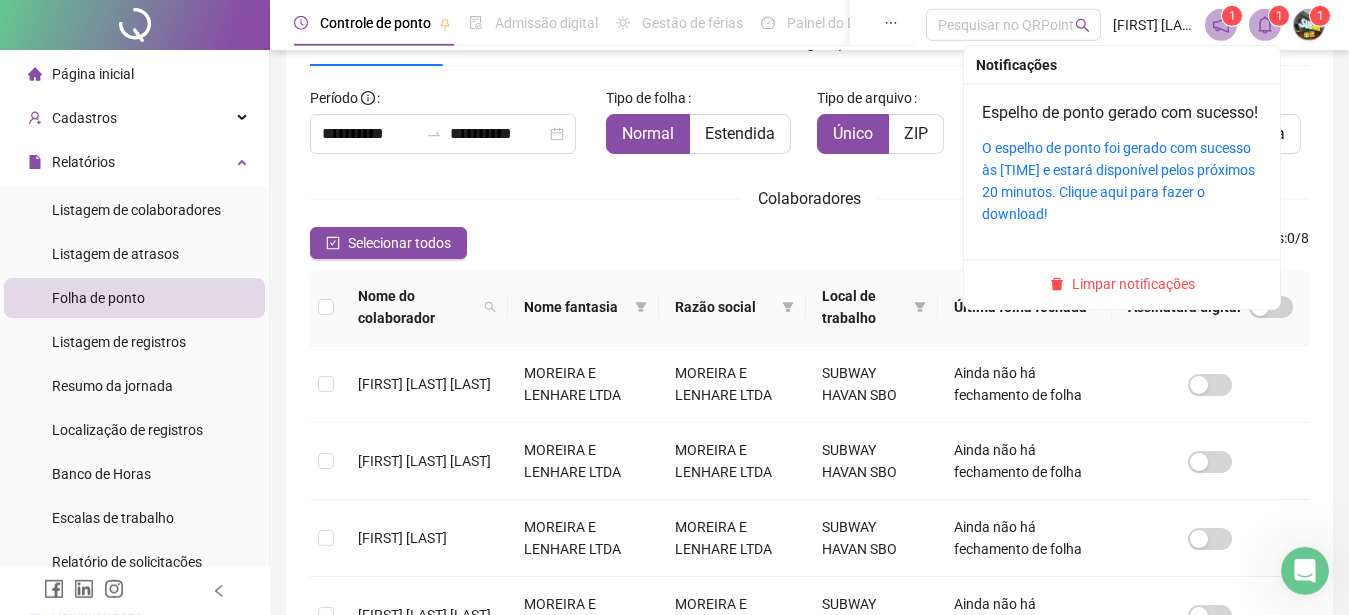 click 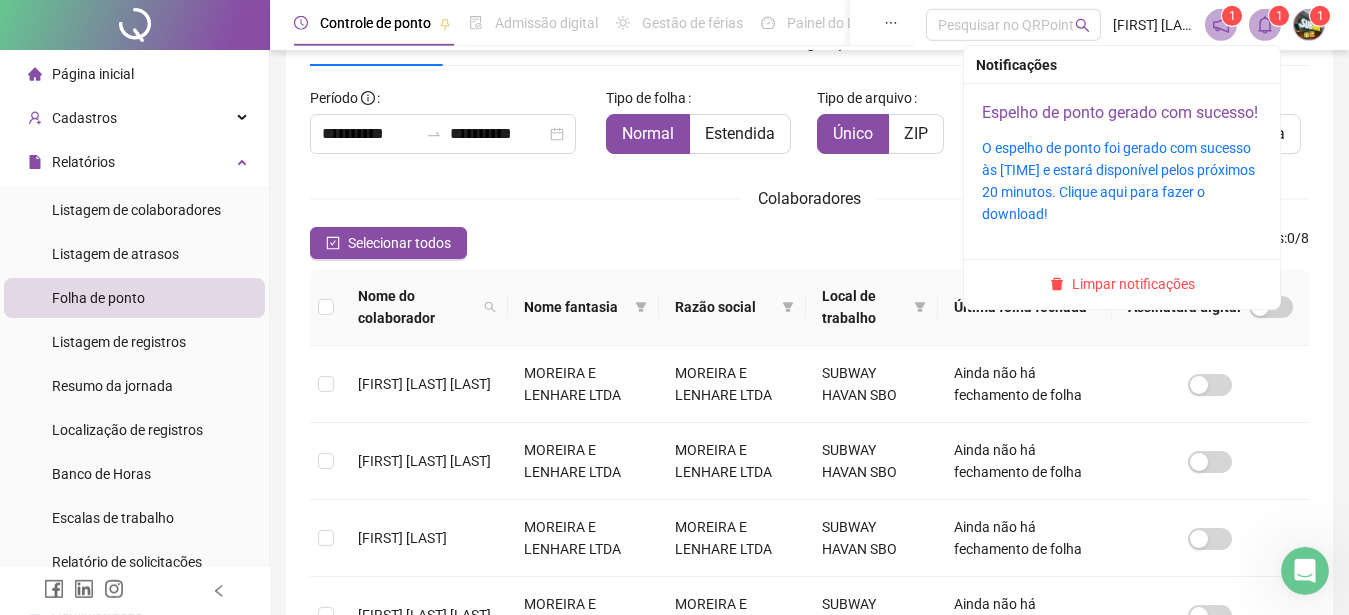 click on "Espelho de ponto gerado com sucesso!" at bounding box center (1120, 112) 